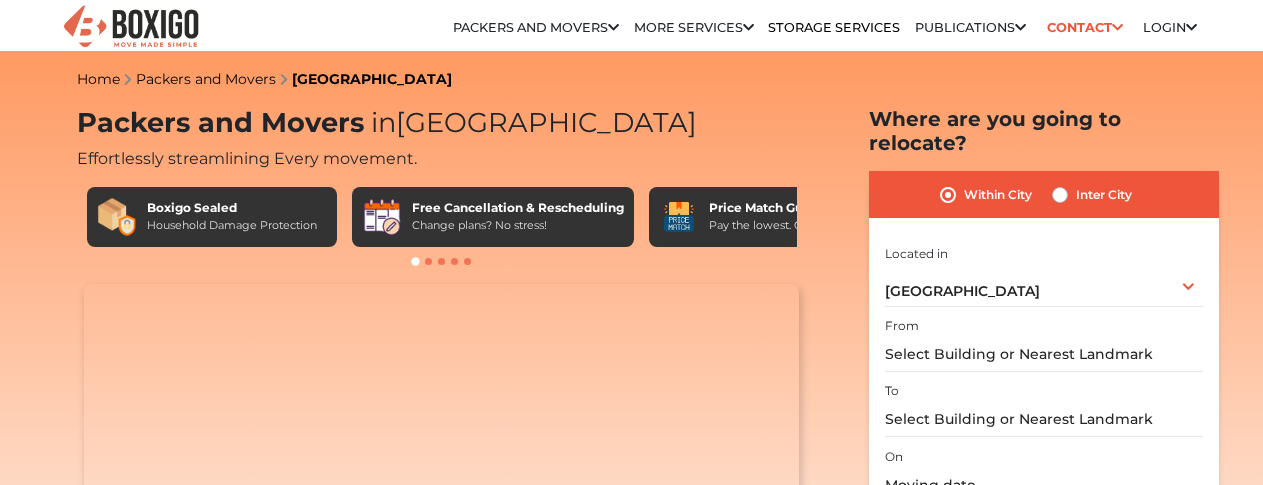 scroll, scrollTop: 0, scrollLeft: 0, axis: both 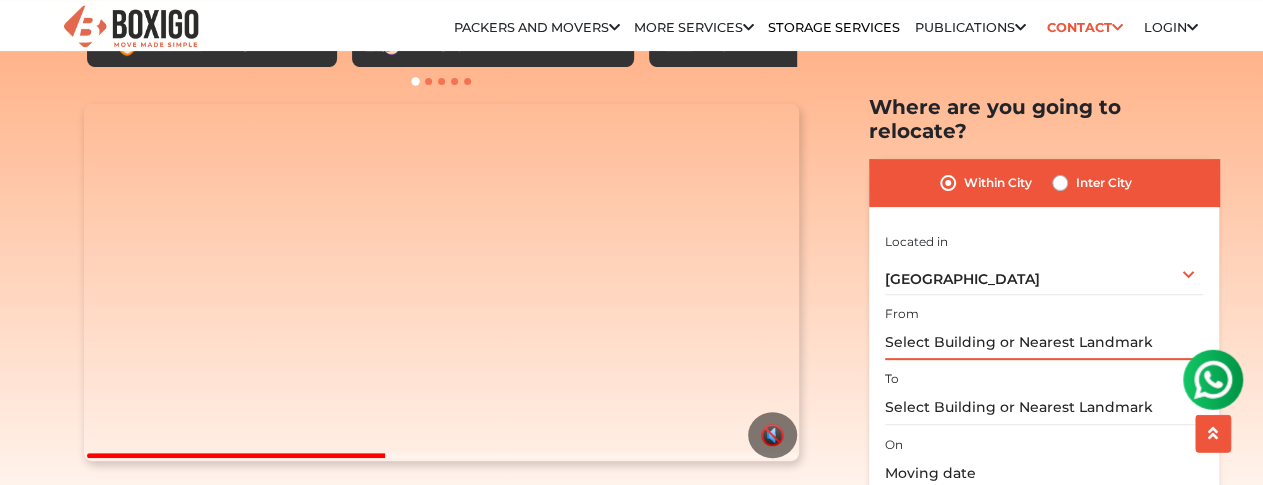 click at bounding box center [1044, 343] 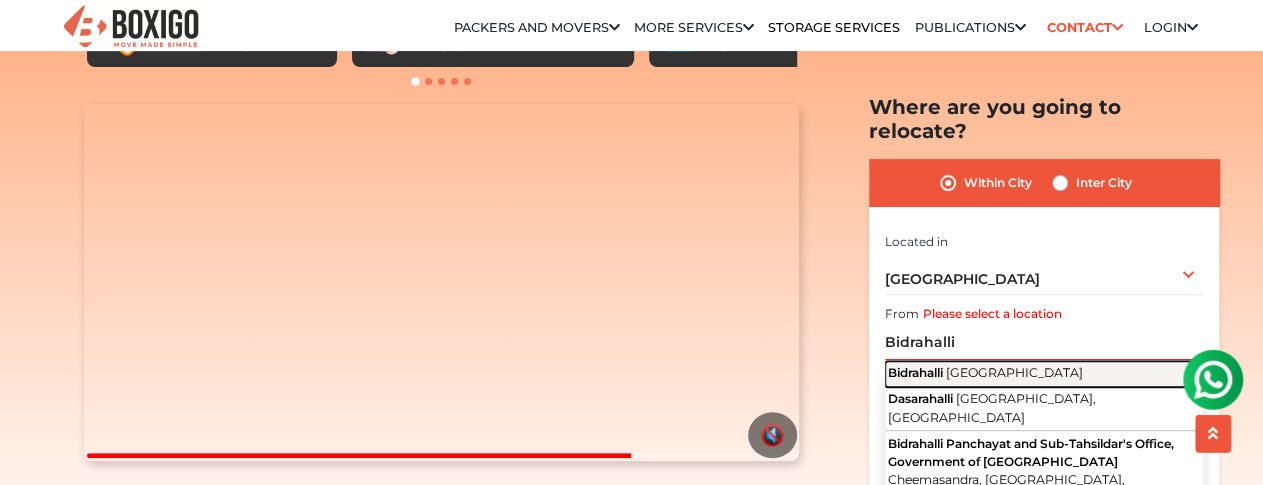 click on "[GEOGRAPHIC_DATA]" at bounding box center [1014, 373] 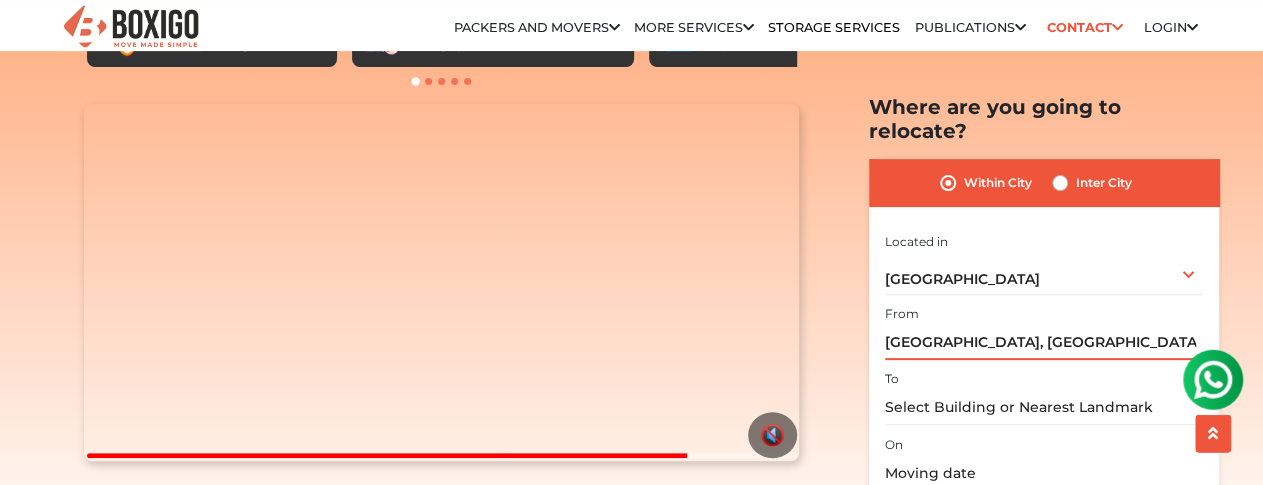 drag, startPoint x: 991, startPoint y: 328, endPoint x: 986, endPoint y: 392, distance: 64.195015 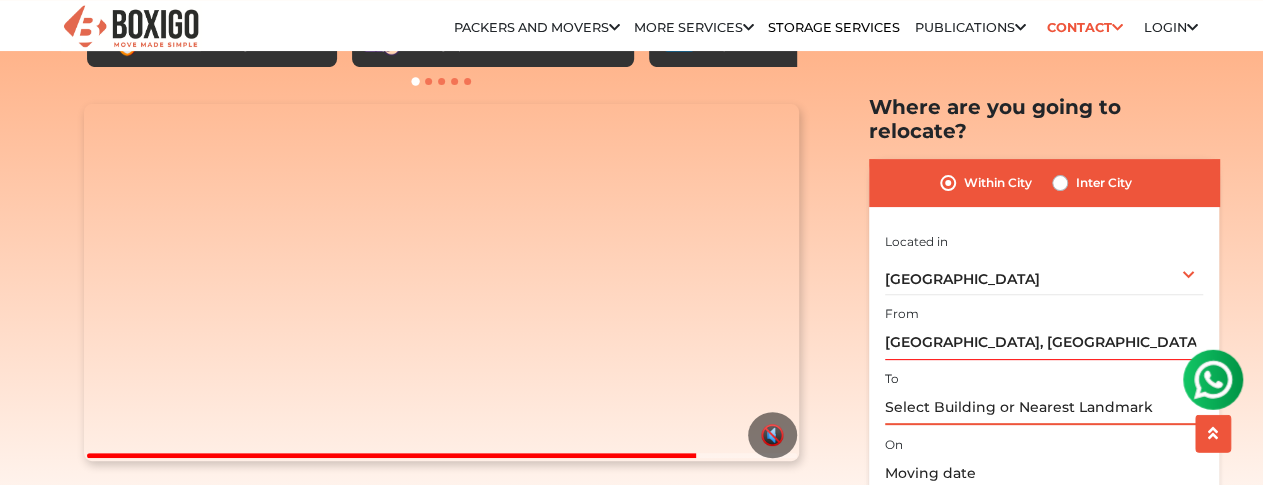 click at bounding box center [1044, 408] 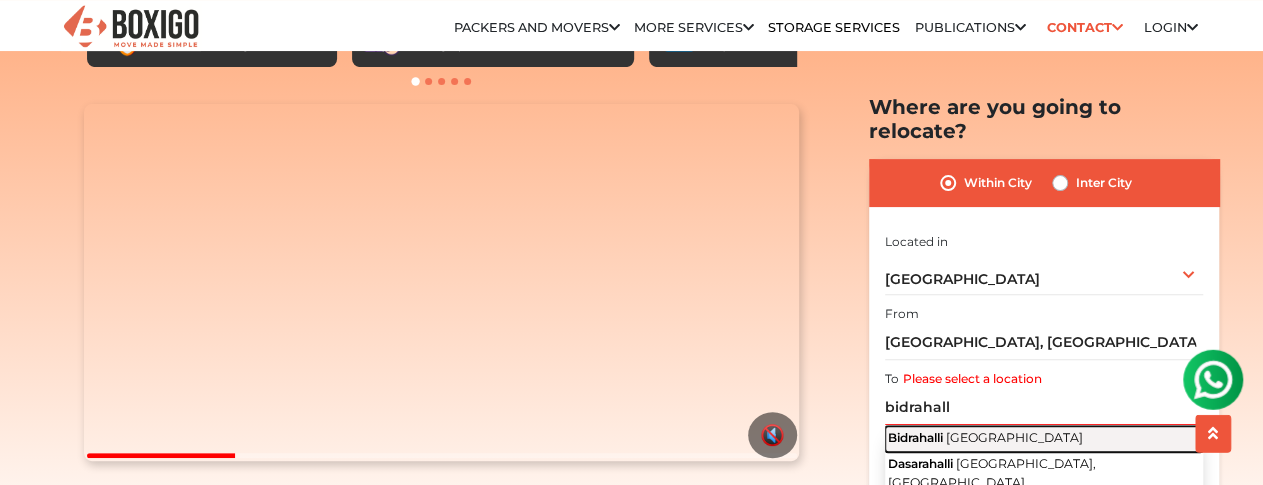 click on "Bidrahalli
[GEOGRAPHIC_DATA]" at bounding box center (1044, 440) 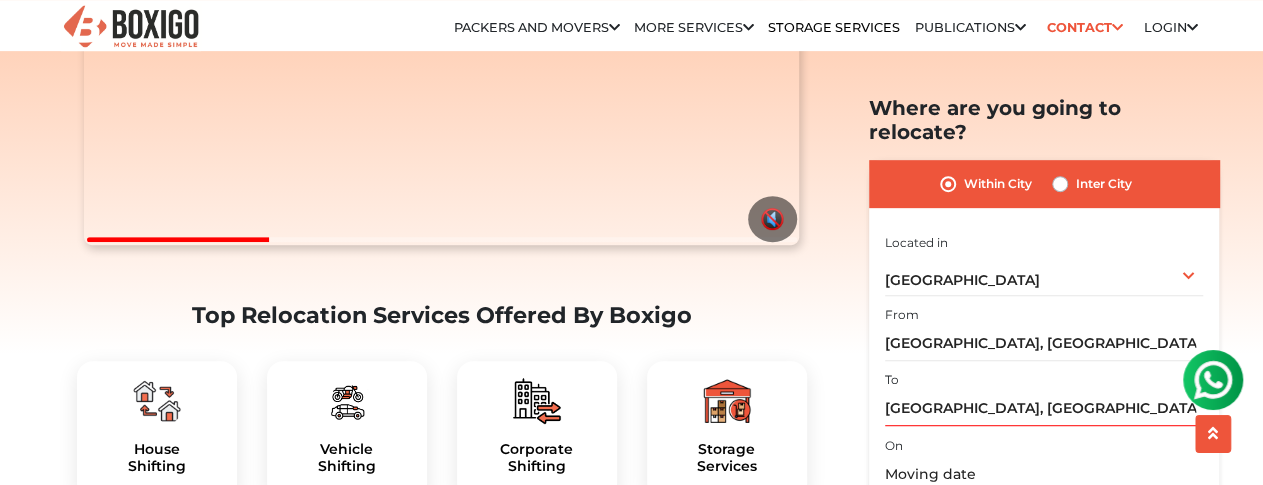 scroll, scrollTop: 406, scrollLeft: 0, axis: vertical 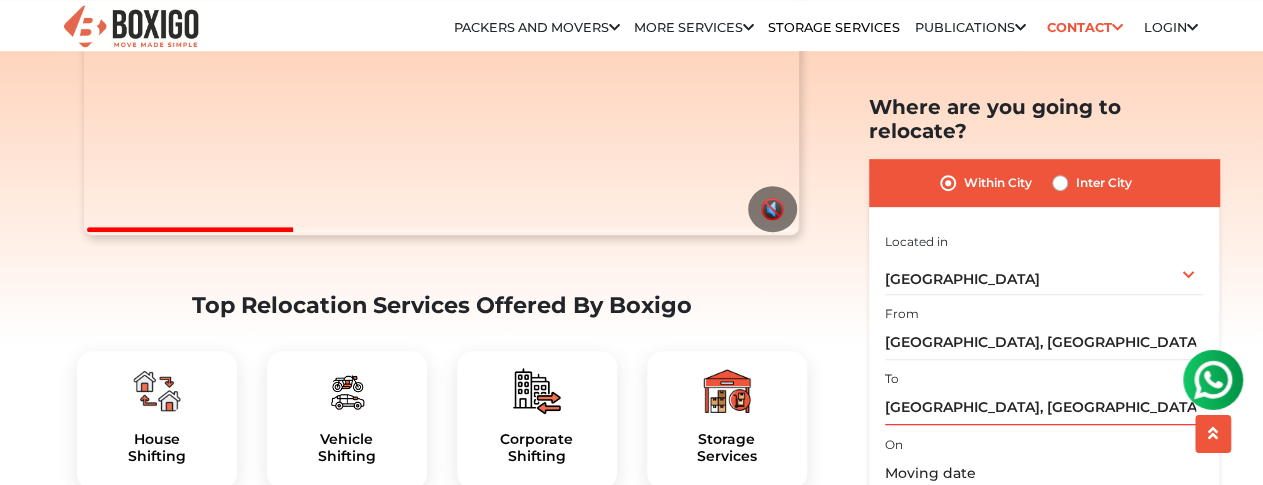 click on "On
Is flexible?" at bounding box center (1044, 482) 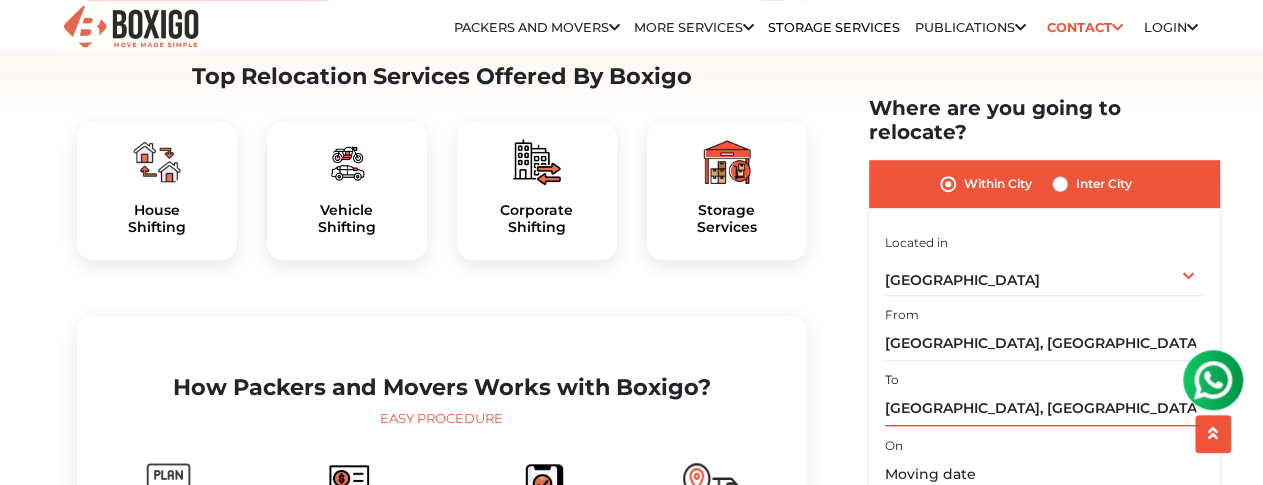 scroll, scrollTop: 650, scrollLeft: 0, axis: vertical 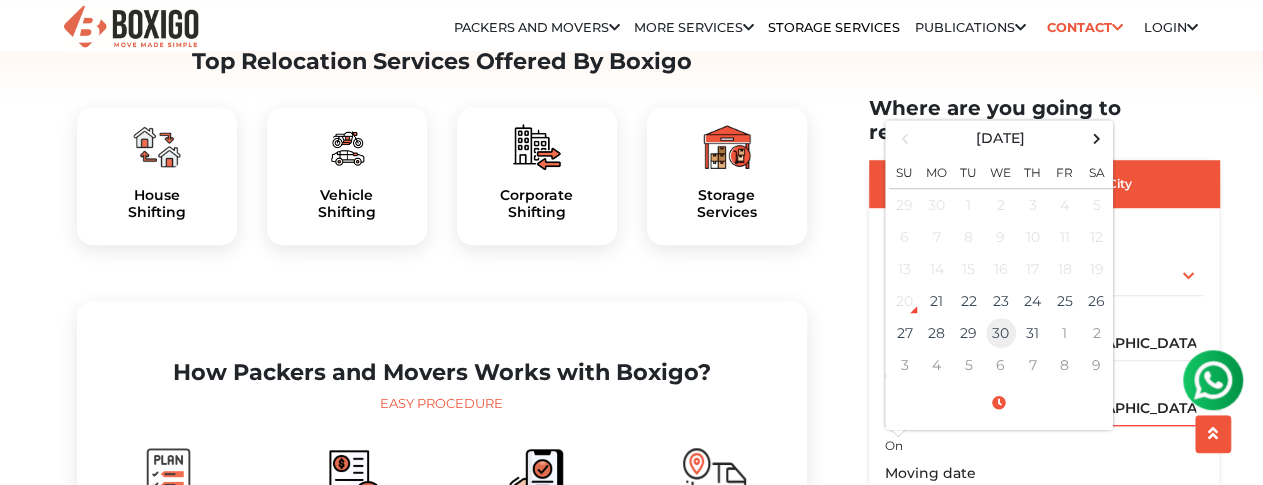 click on "30" at bounding box center [1001, 333] 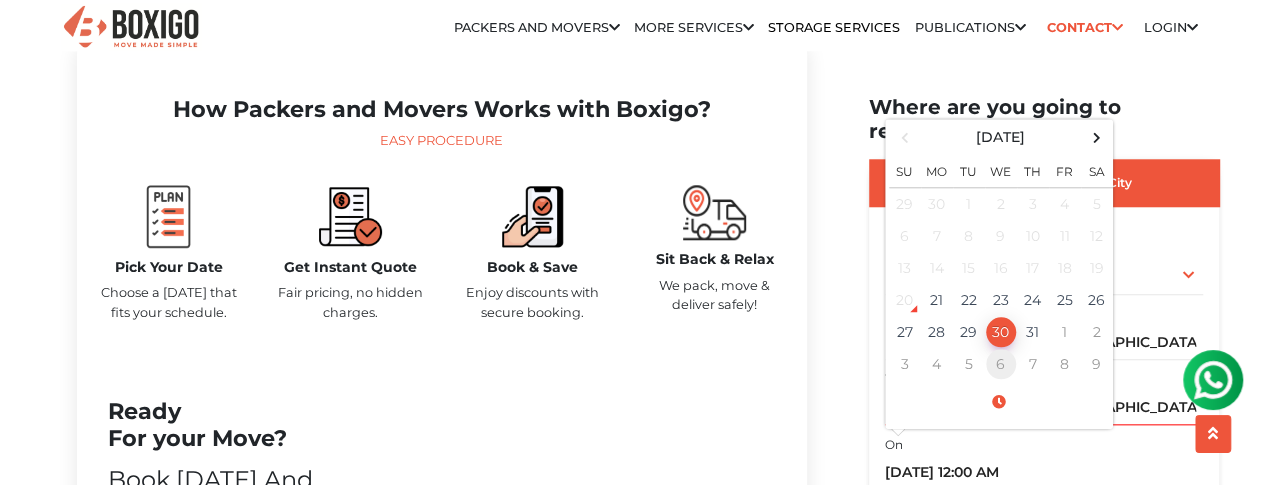 scroll, scrollTop: 932, scrollLeft: 0, axis: vertical 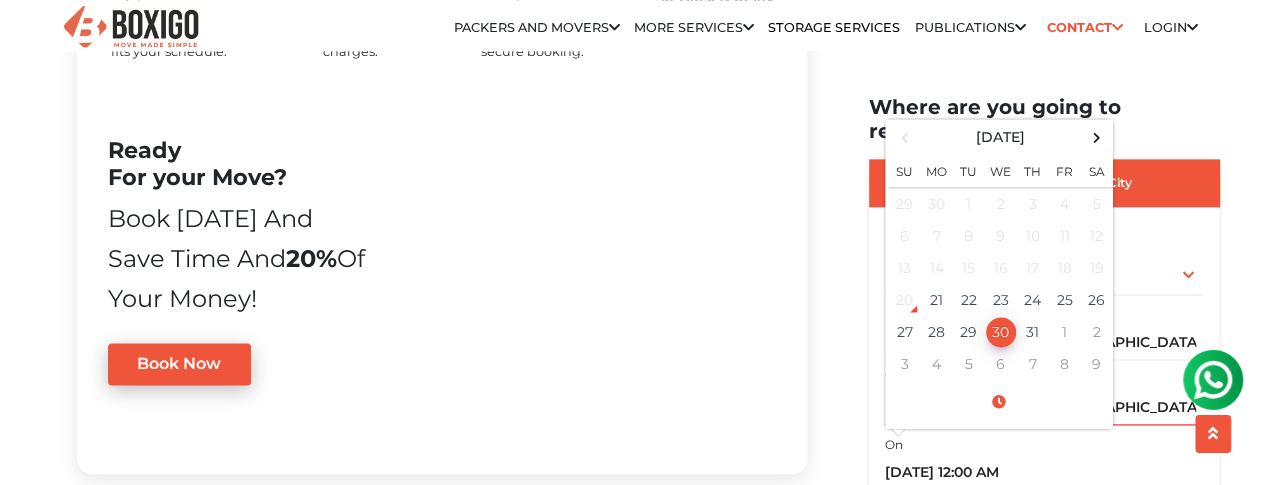 click on "[DATE] 12:00 AM" at bounding box center [1044, 474] 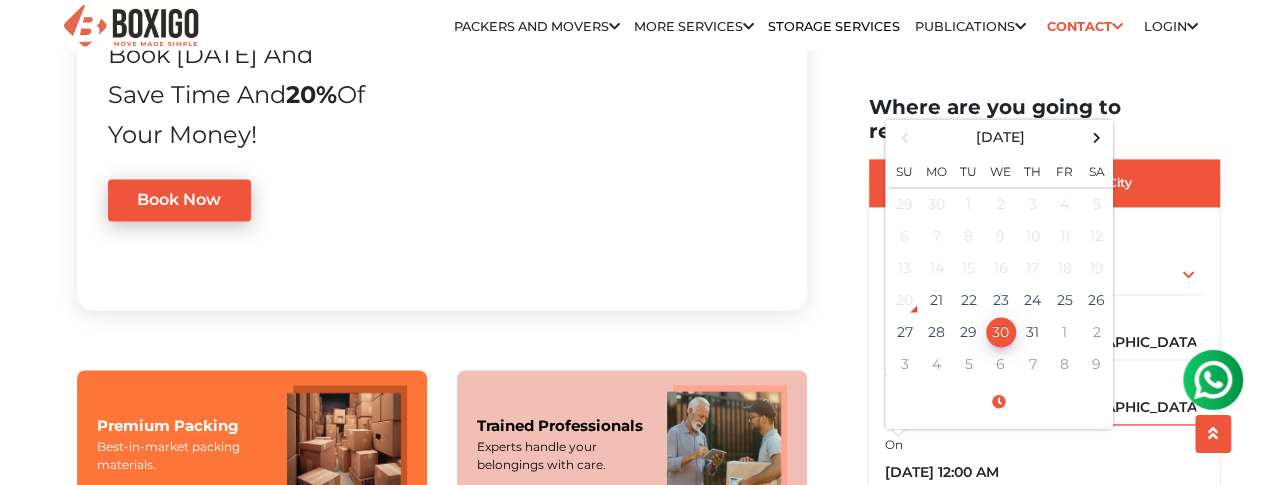 scroll, scrollTop: 1350, scrollLeft: 0, axis: vertical 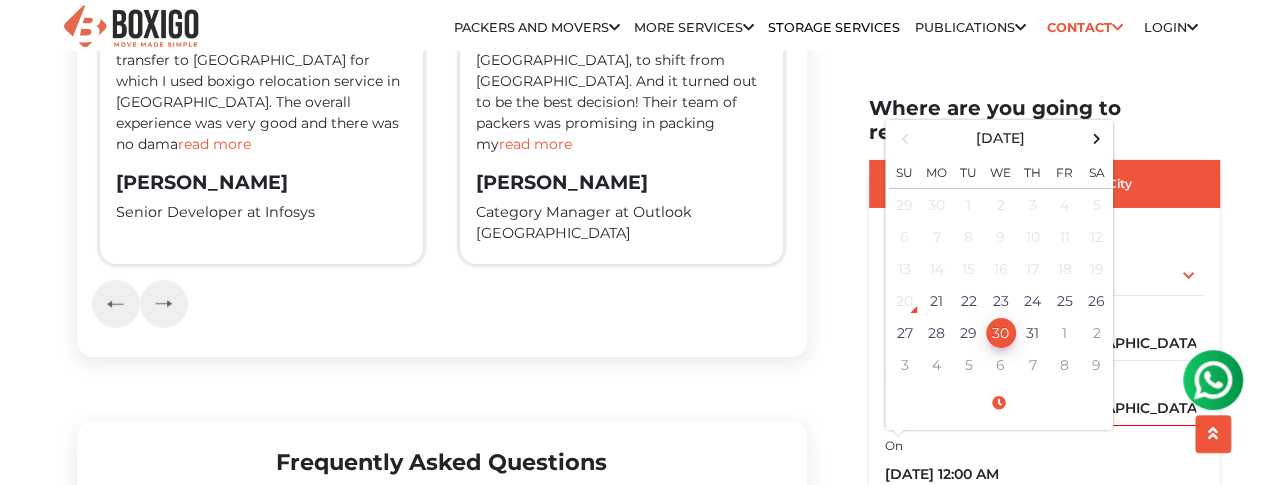 click on "Home
Packers and Movers
[GEOGRAPHIC_DATA]
Packers and Movers      in  [GEOGRAPHIC_DATA]
Effortlessly streamlining Every movement.
Boxigo Sealed
Household Damage Protection
Free Cancellation & Rescheduling
Change plans? No stress!
No Hidden Costs" at bounding box center (631, 1354) 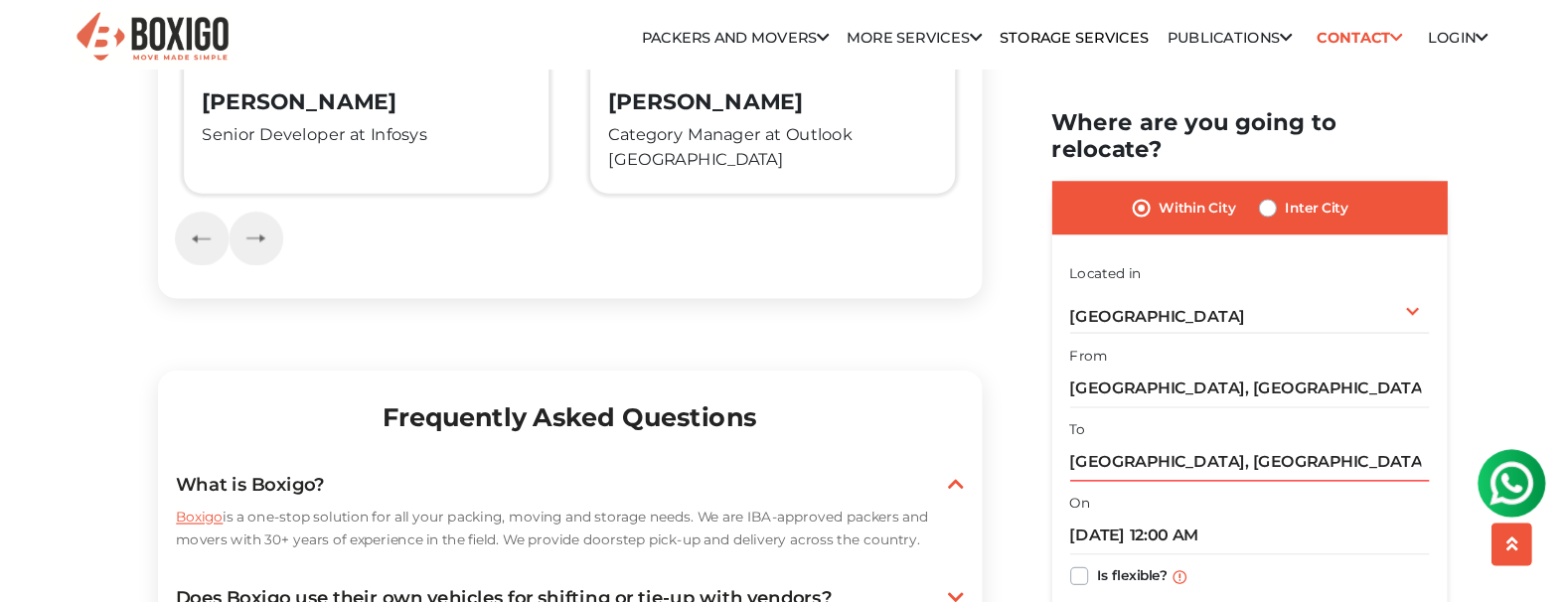 scroll, scrollTop: 3496, scrollLeft: 0, axis: vertical 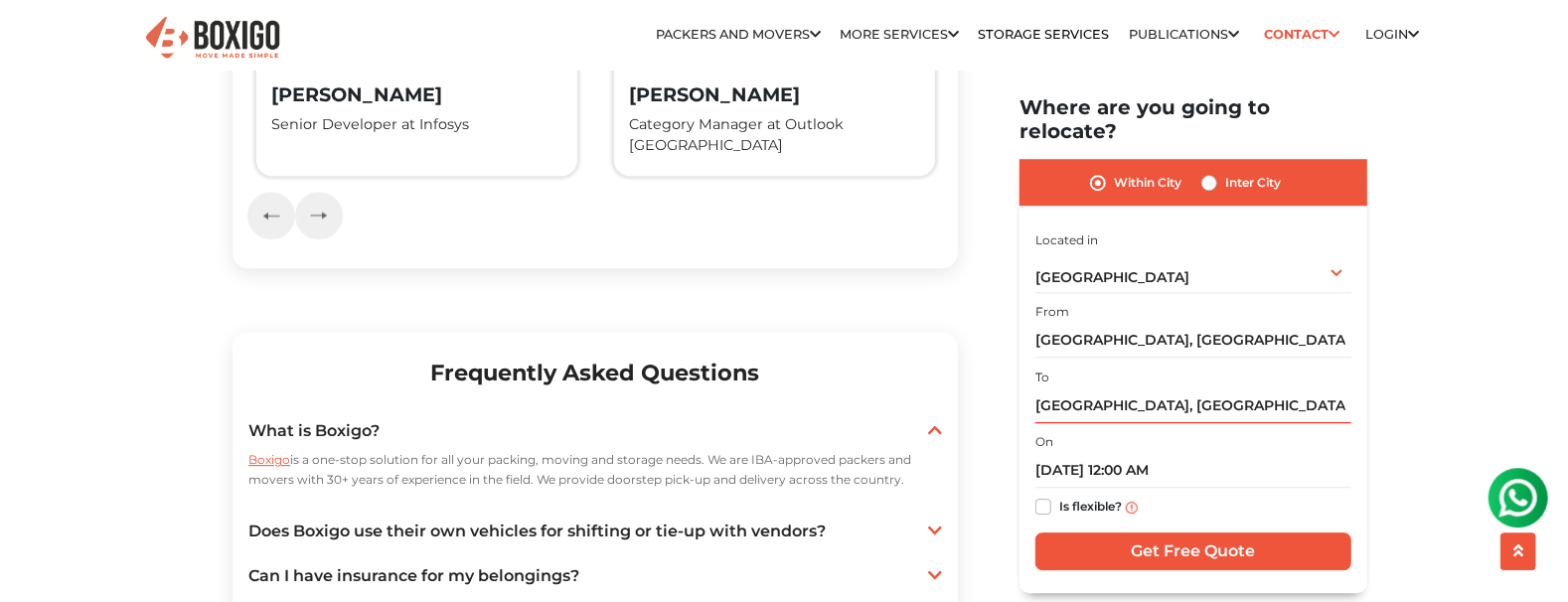 click on "Is flexible?" at bounding box center [1090, 506] 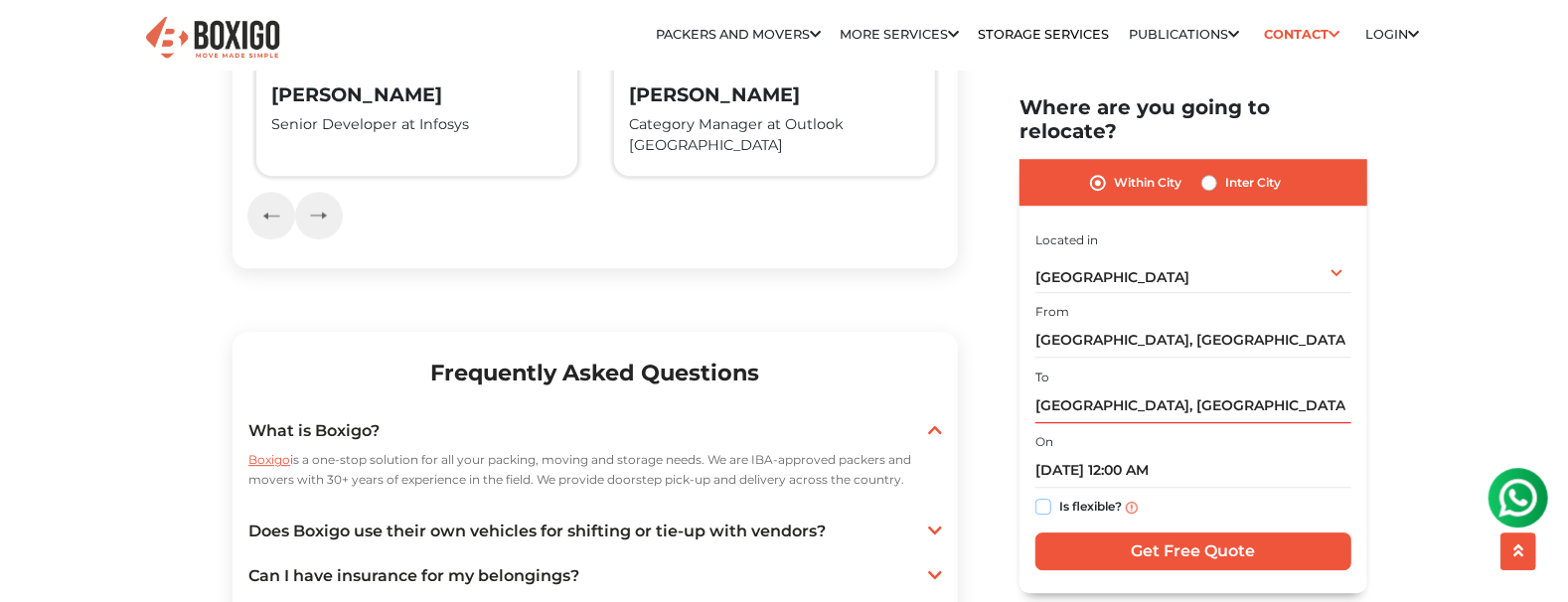 click on "Is flexible?" at bounding box center (1043, 506) 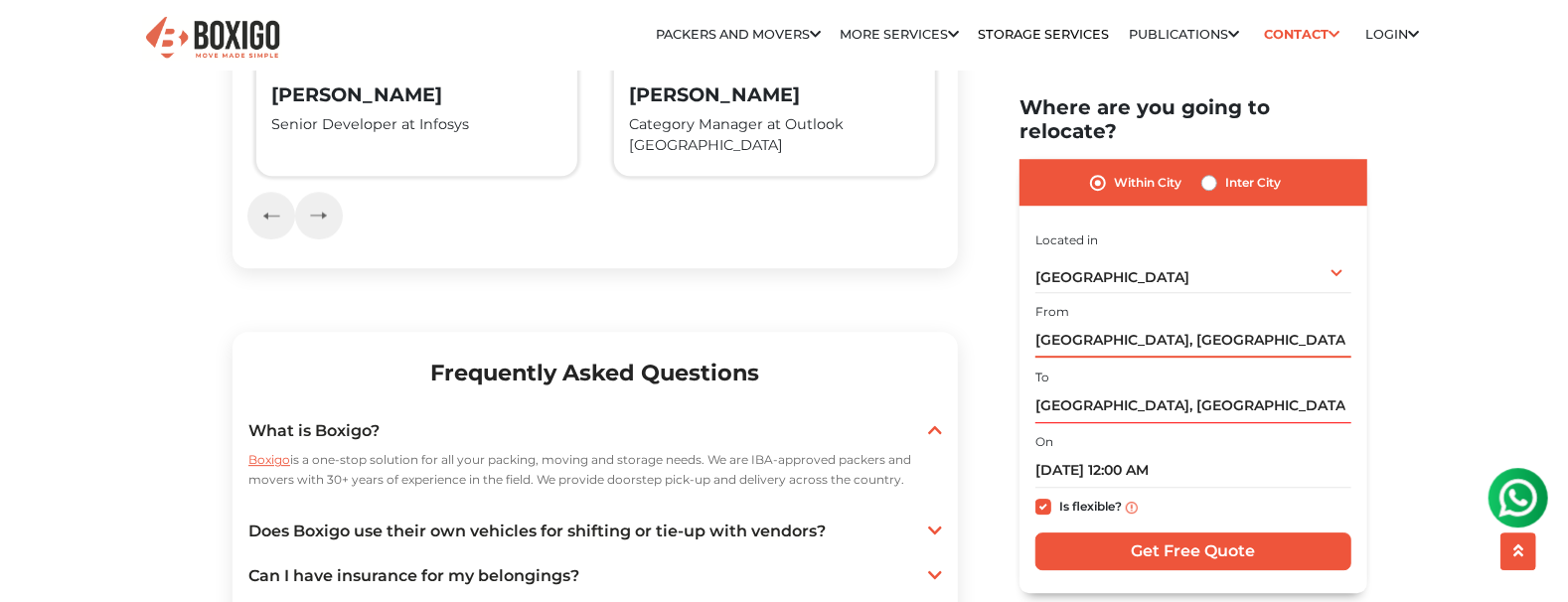click on "[GEOGRAPHIC_DATA], [GEOGRAPHIC_DATA]" at bounding box center [1193, 341] 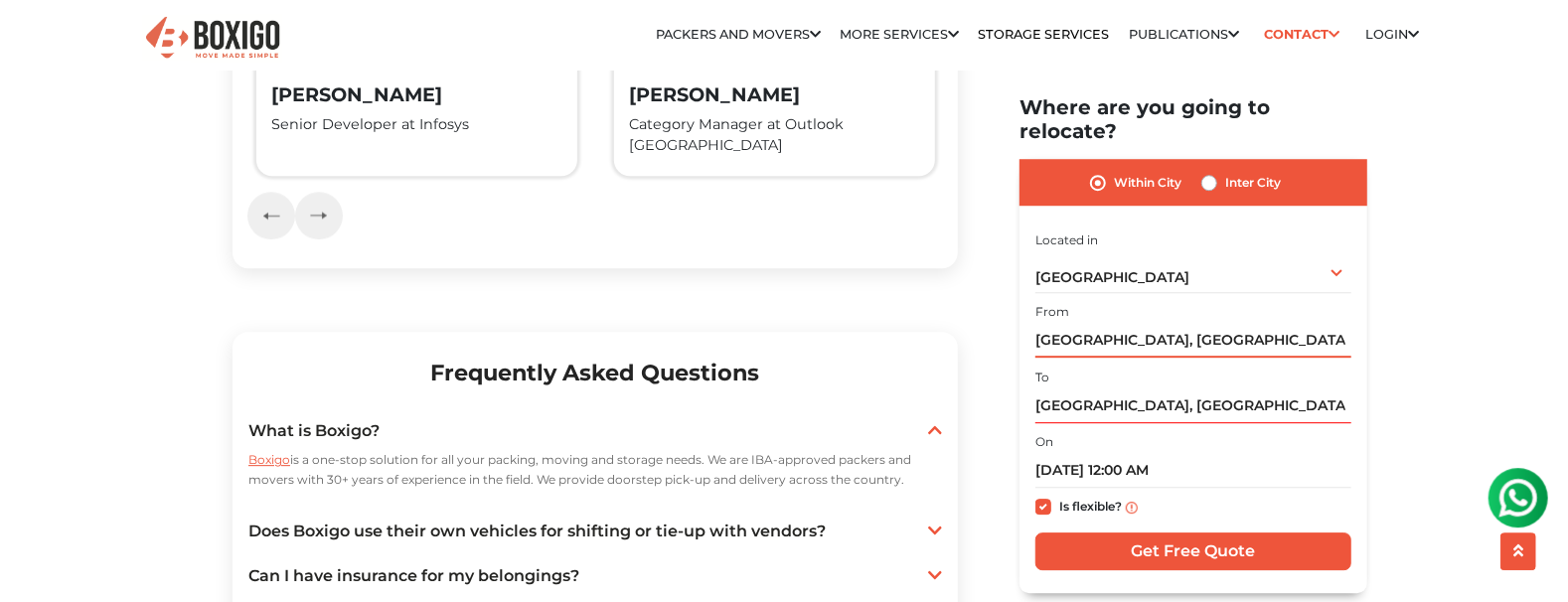 click on "[GEOGRAPHIC_DATA], [GEOGRAPHIC_DATA]" at bounding box center (1193, 341) 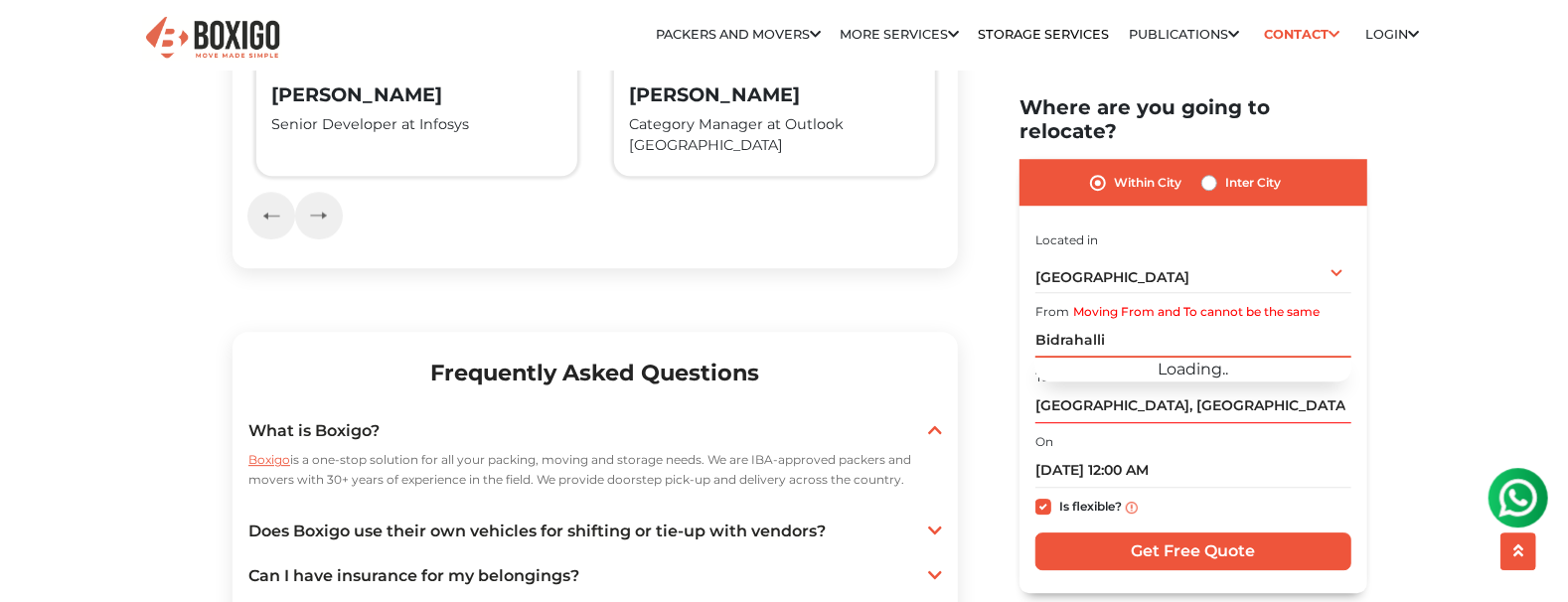 scroll, scrollTop: 3451, scrollLeft: 0, axis: vertical 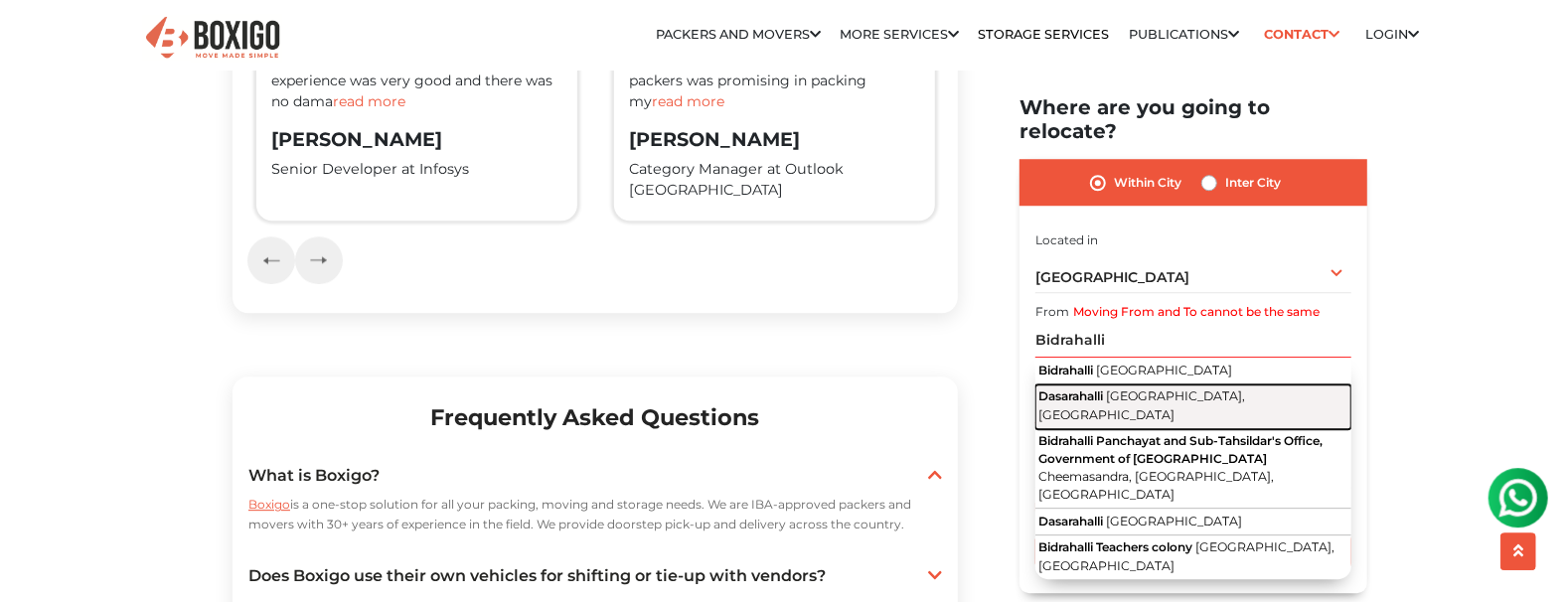 click on "[GEOGRAPHIC_DATA], [GEOGRAPHIC_DATA]" at bounding box center (1142, 406) 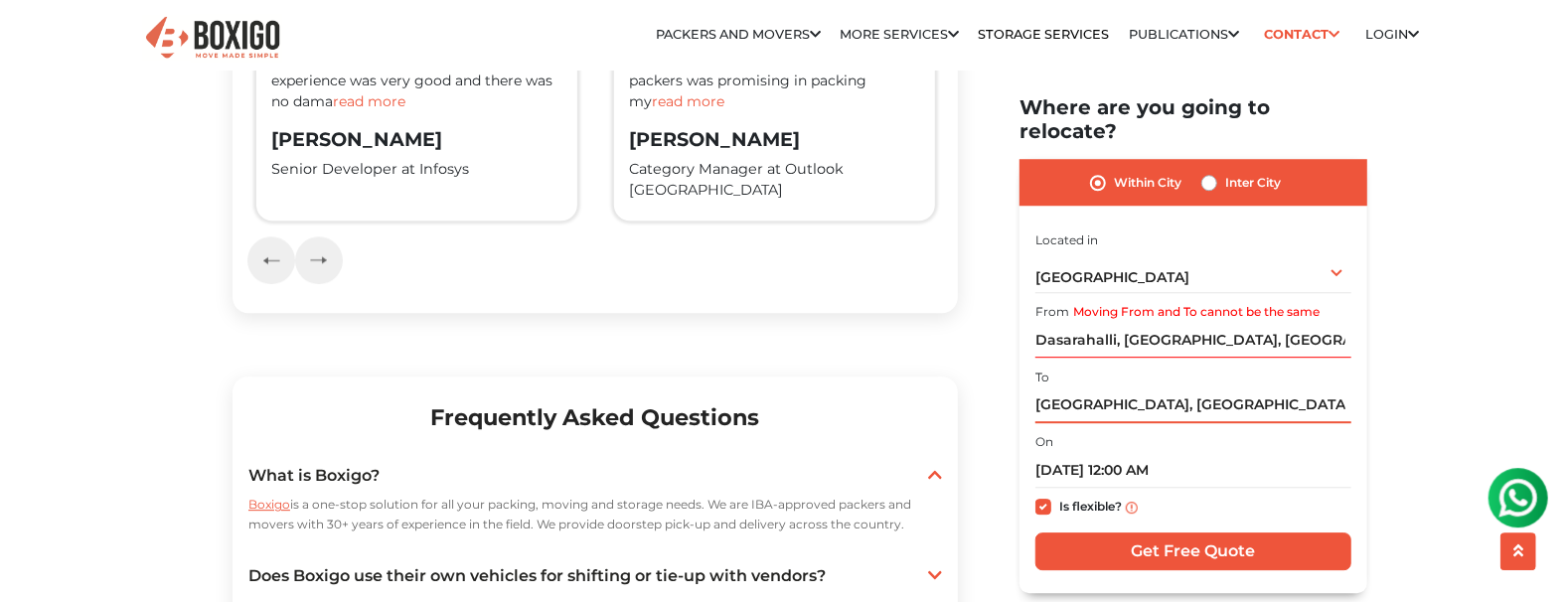 click on "[GEOGRAPHIC_DATA], [GEOGRAPHIC_DATA]" at bounding box center [1193, 405] 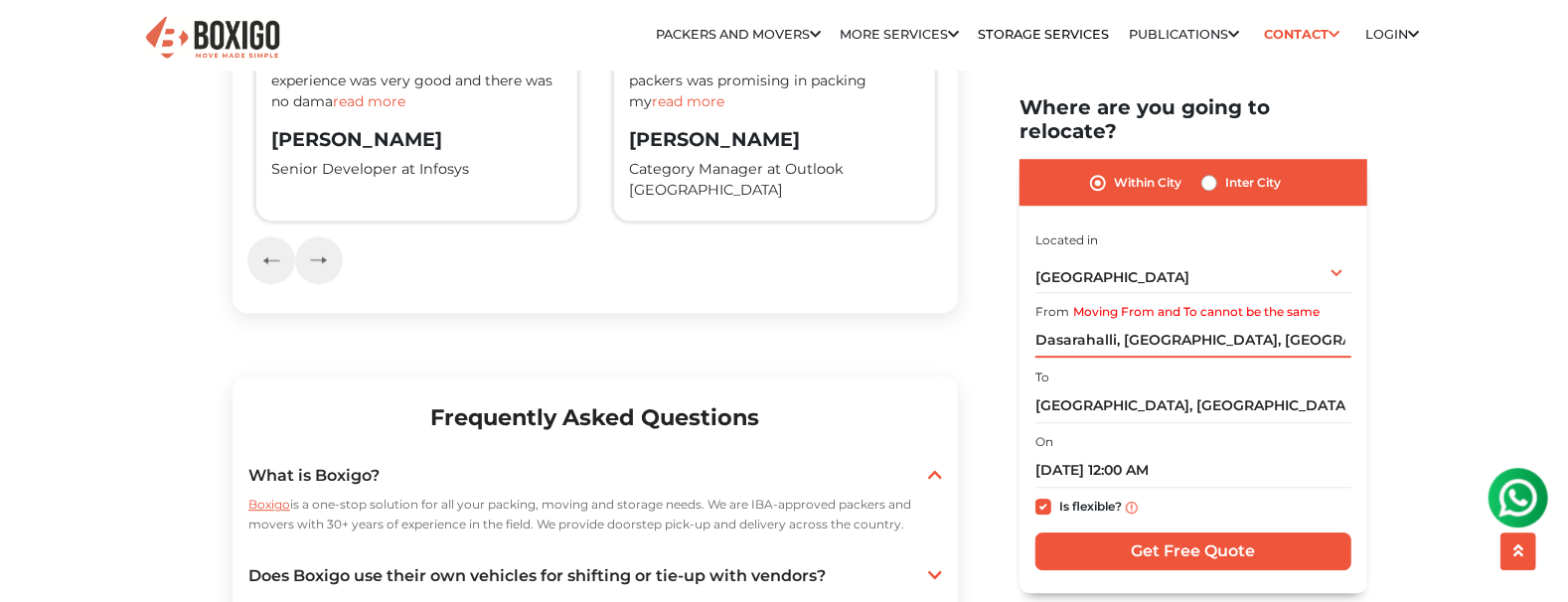 click on "Dasarahalli, [GEOGRAPHIC_DATA], [GEOGRAPHIC_DATA]" at bounding box center [1193, 341] 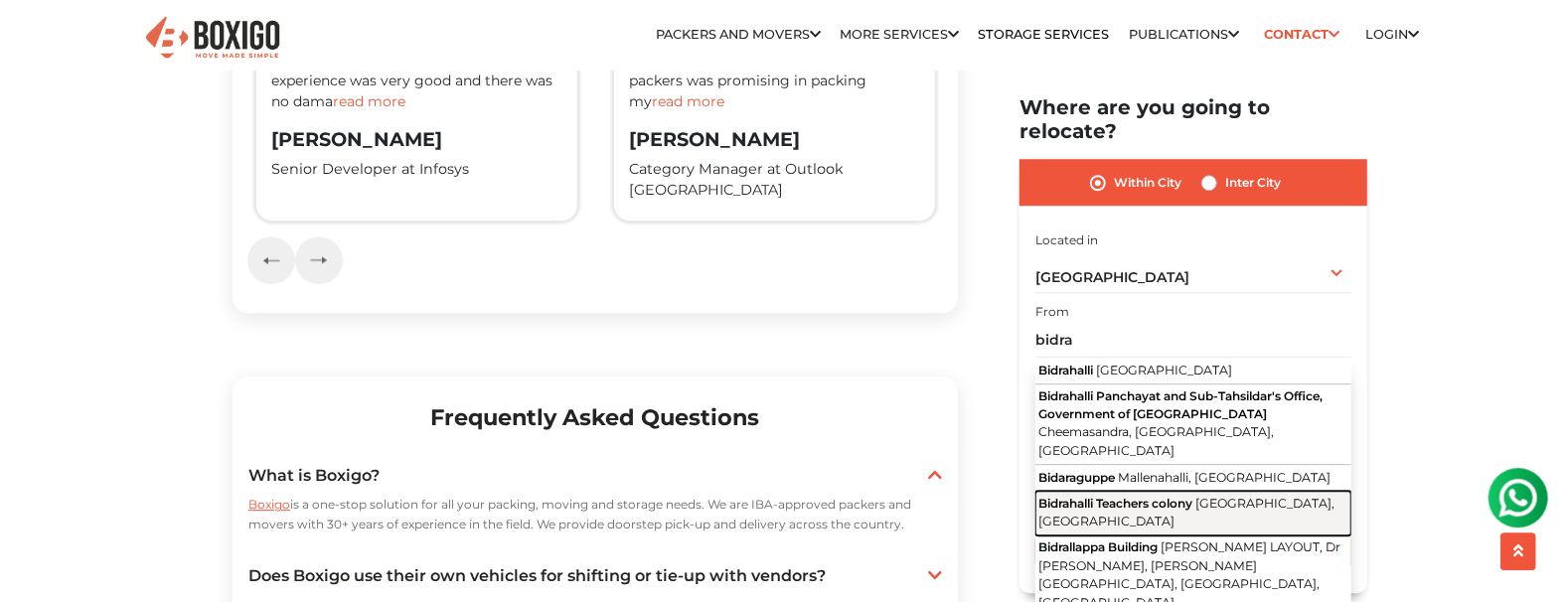 click on "Bidrahalli Teachers colony
[GEOGRAPHIC_DATA], [GEOGRAPHIC_DATA]" at bounding box center (1193, 514) 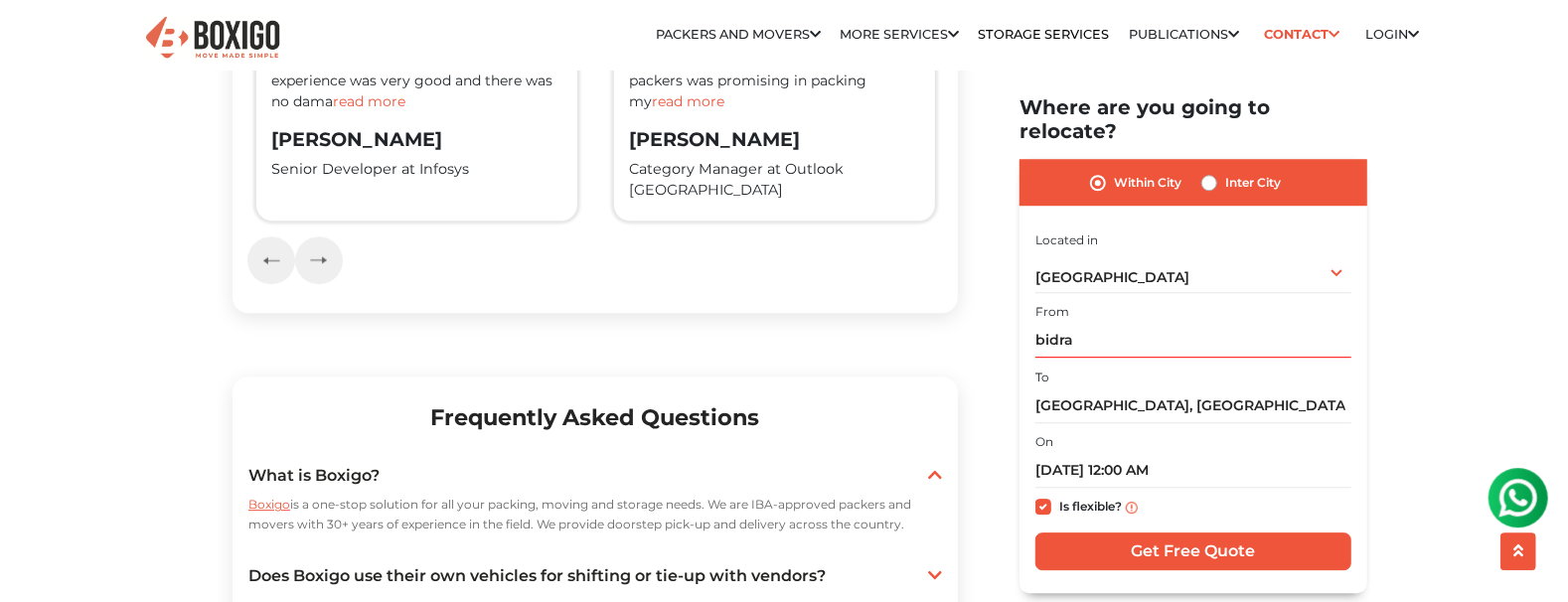 type on "Bidrahalli Teachers colony, [GEOGRAPHIC_DATA], [GEOGRAPHIC_DATA]" 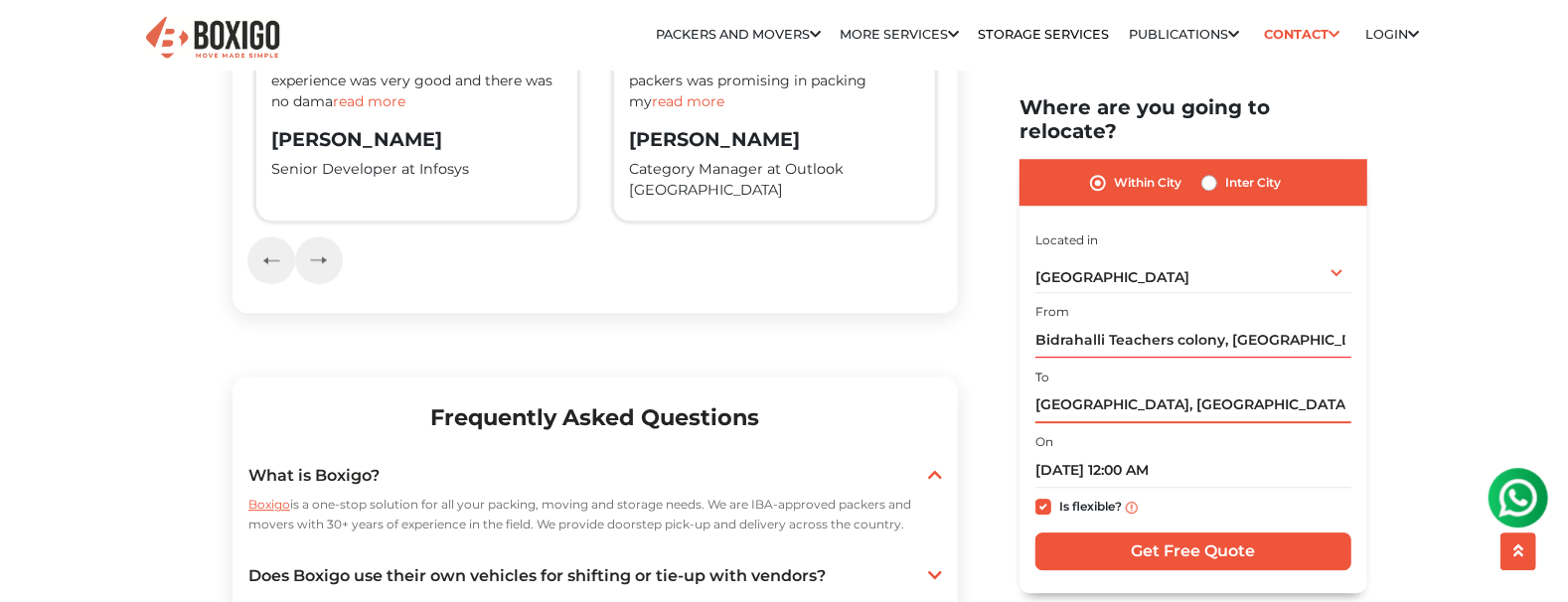 click on "[GEOGRAPHIC_DATA], [GEOGRAPHIC_DATA]" at bounding box center (1193, 405) 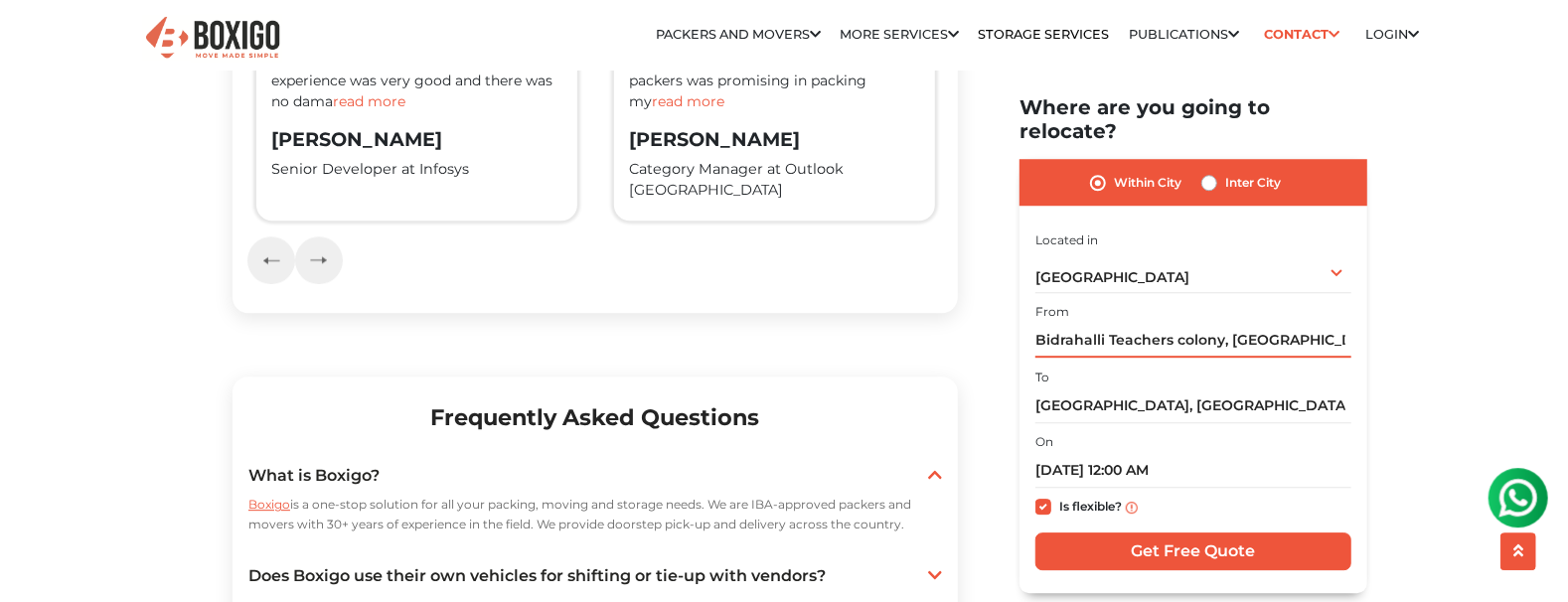 click on "Bidrahalli Teachers colony, [GEOGRAPHIC_DATA], [GEOGRAPHIC_DATA]" at bounding box center [1193, 341] 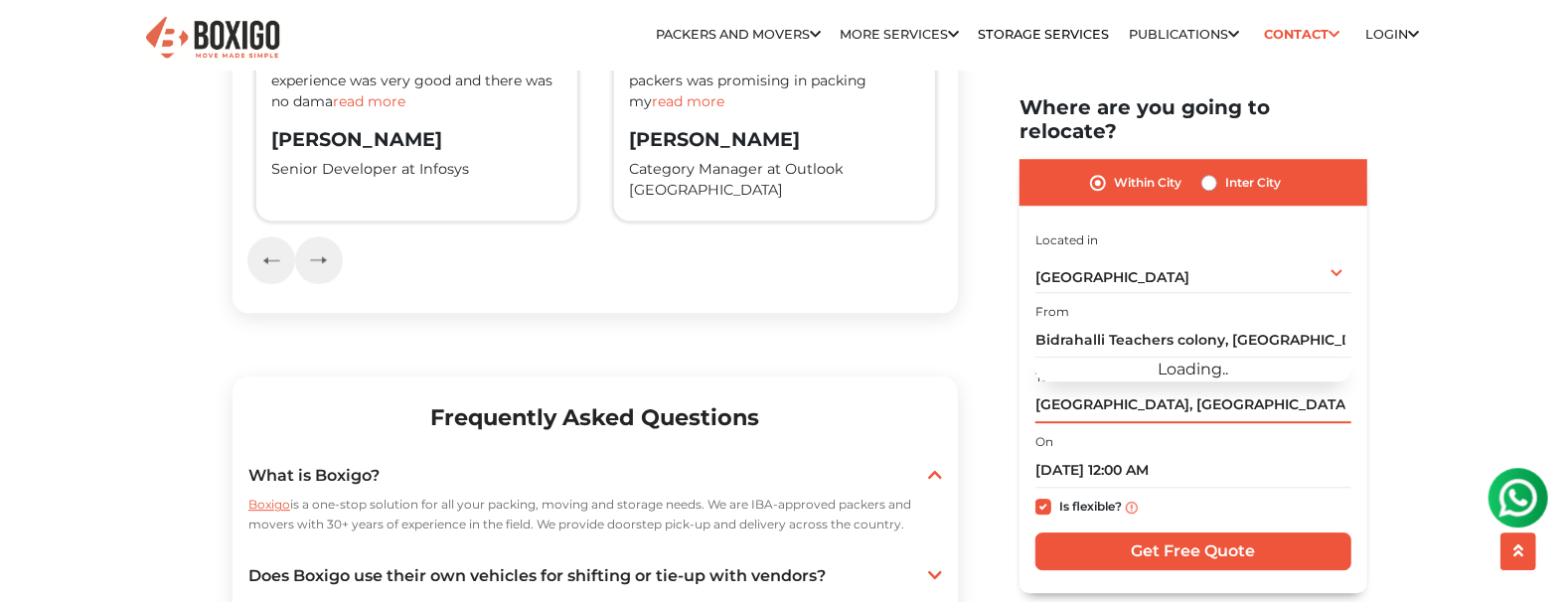 click on "[GEOGRAPHIC_DATA], [GEOGRAPHIC_DATA]" at bounding box center [1193, 405] 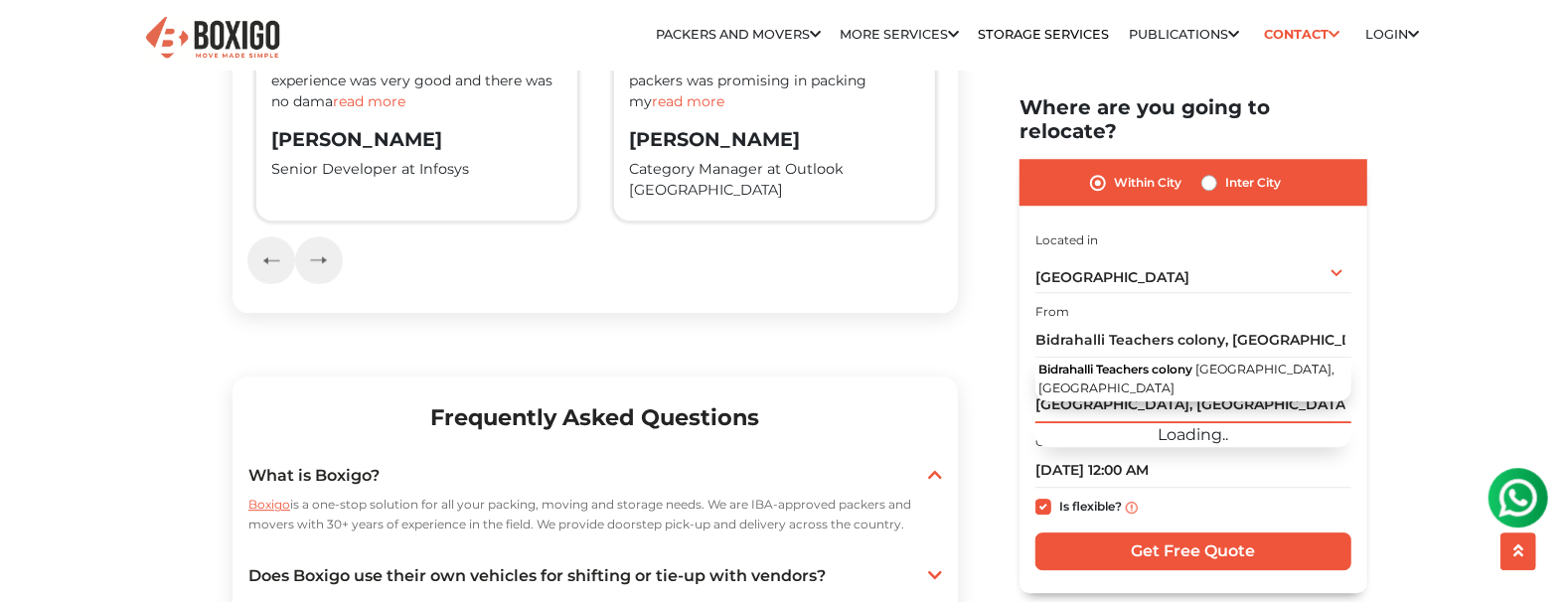 paste on "Teachers colony, [GEOGRAPHIC_DATA]" 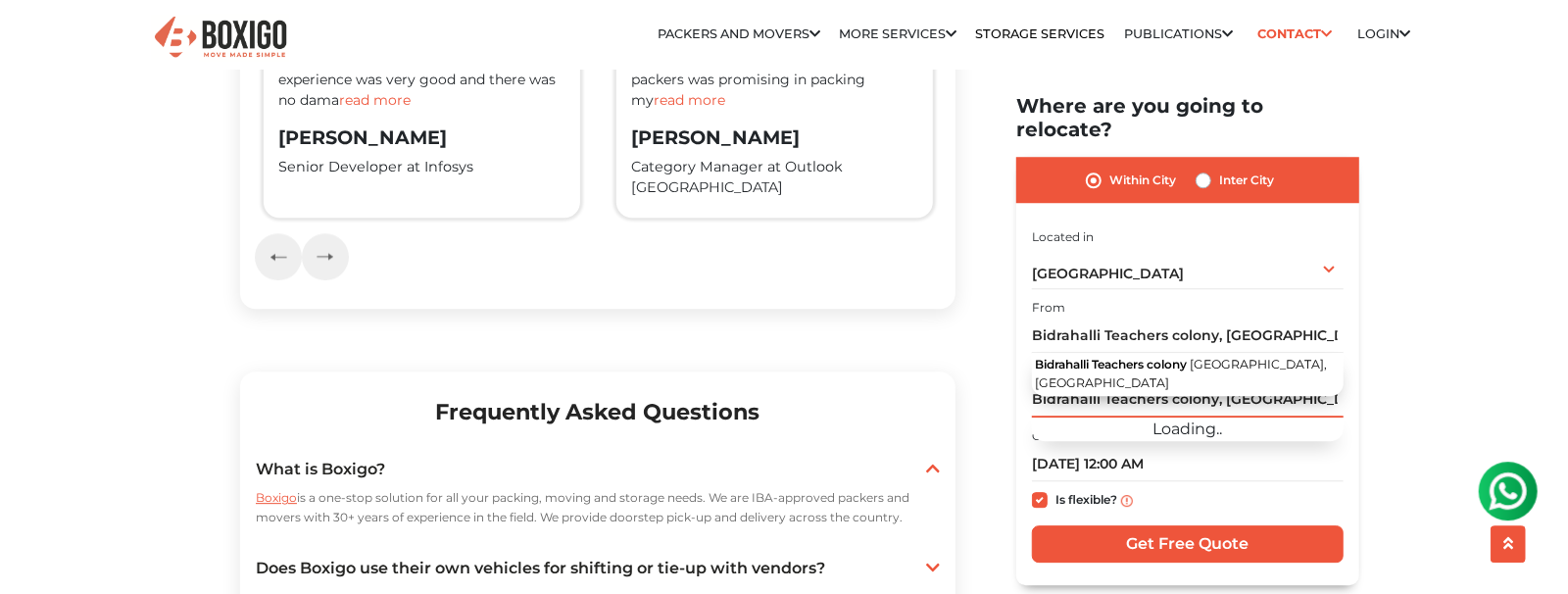 scroll, scrollTop: 0, scrollLeft: 40, axis: horizontal 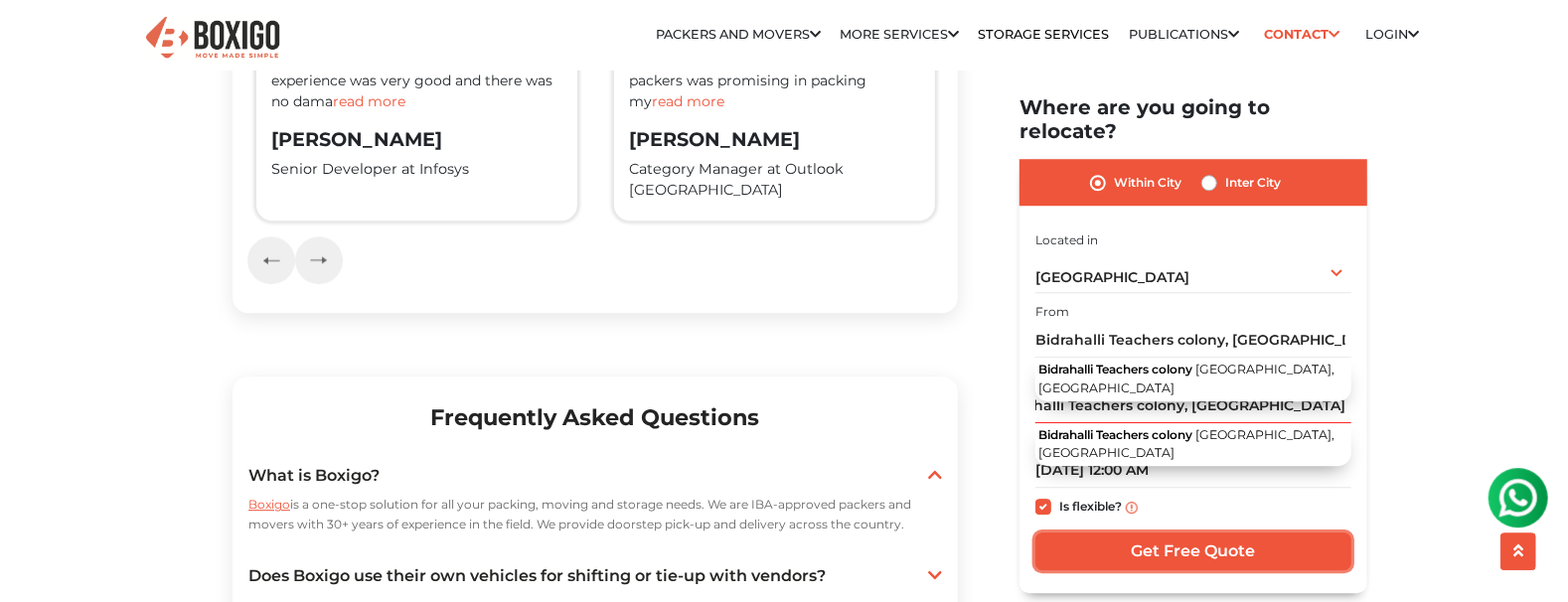 click on "Get Free Quote" at bounding box center (1193, 552) 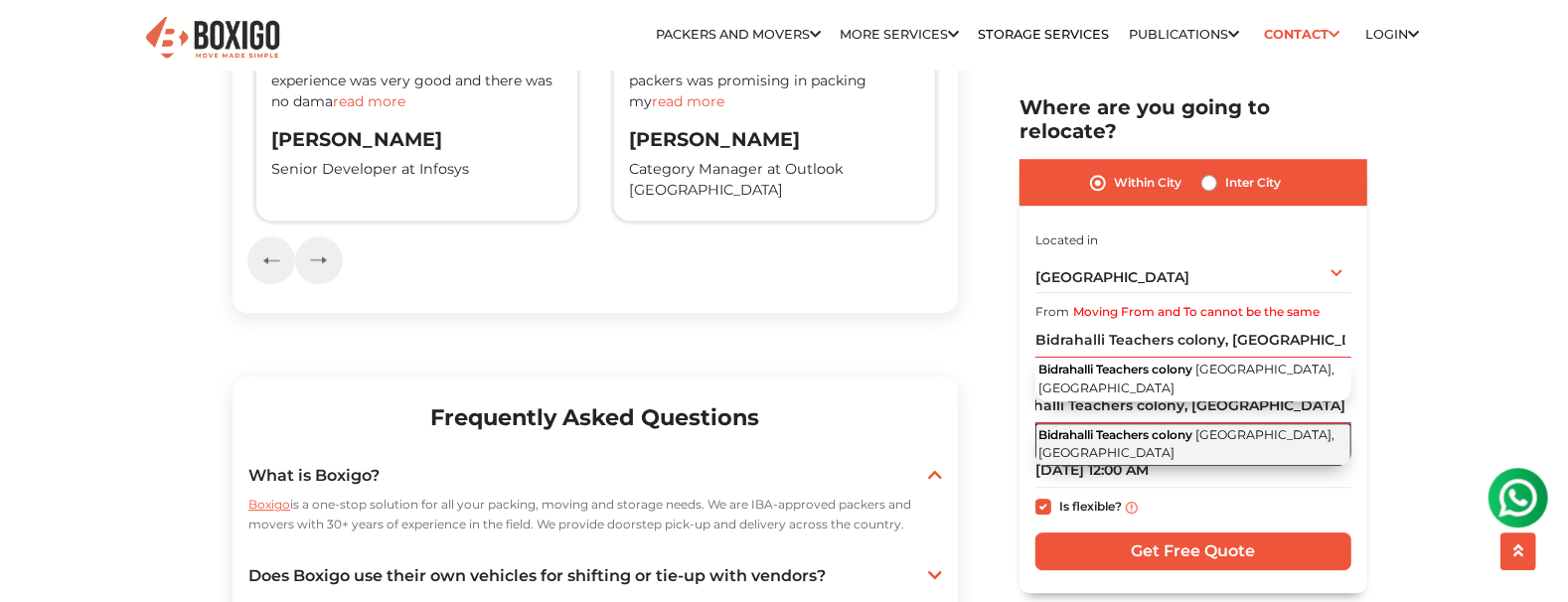 click on "Bidrahalli Teachers colony
[GEOGRAPHIC_DATA], [GEOGRAPHIC_DATA]" at bounding box center [1193, 445] 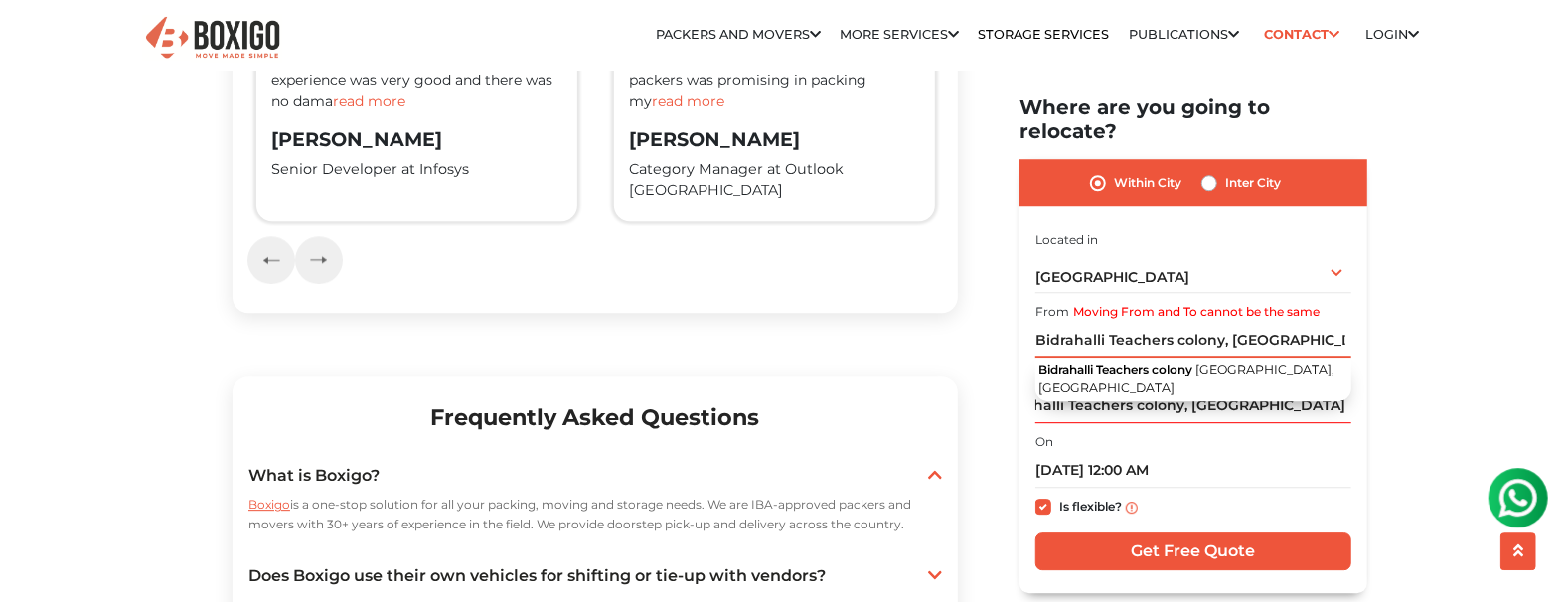 click on "Bidrahalli Teachers colony, [GEOGRAPHIC_DATA], [GEOGRAPHIC_DATA]" at bounding box center (1193, 341) 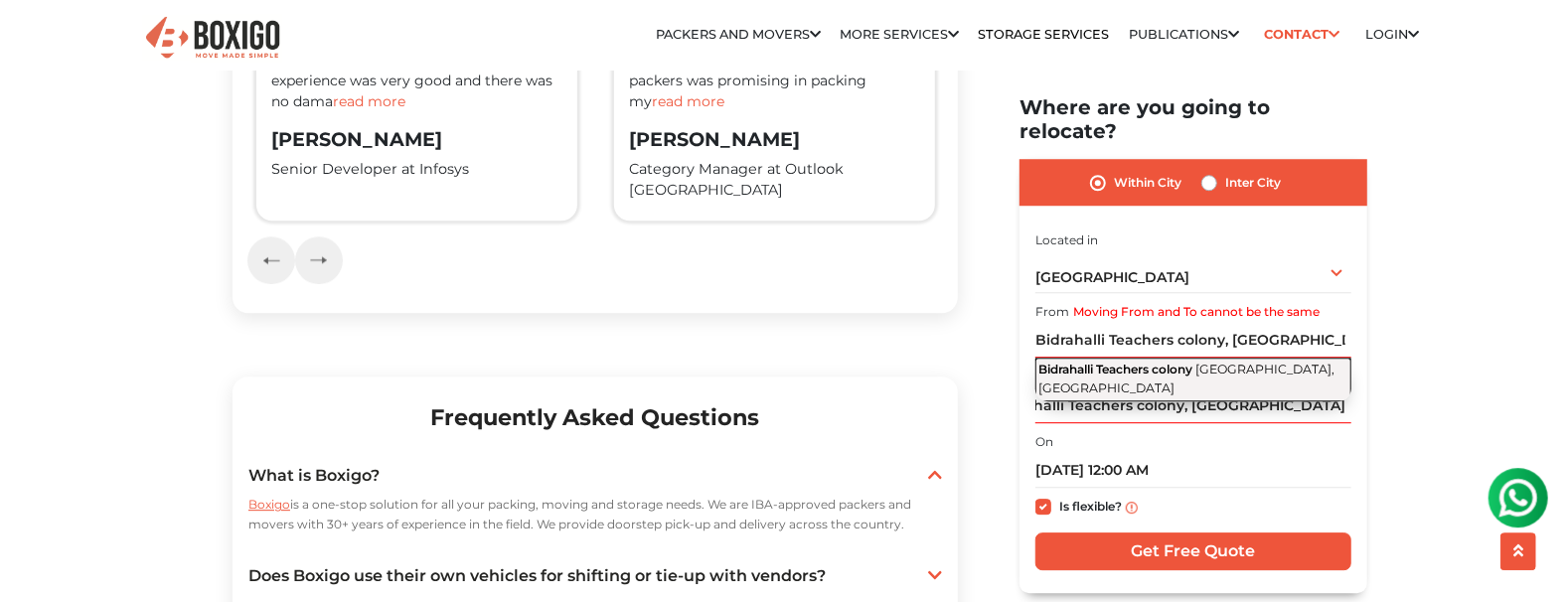 click on "[GEOGRAPHIC_DATA], [GEOGRAPHIC_DATA]" at bounding box center [1186, 379] 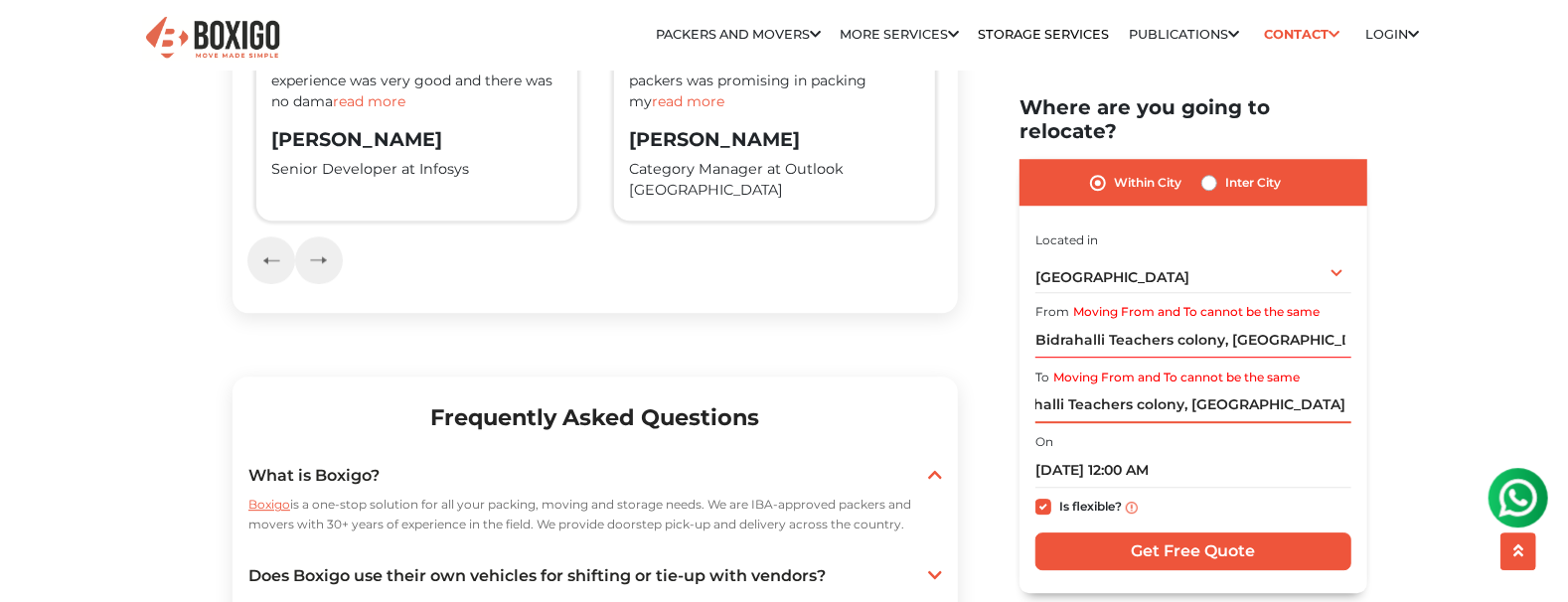 click on "Bidrahalli Teachers colony, [GEOGRAPHIC_DATA], [GEOGRAPHIC_DATA]" at bounding box center (1193, 405) 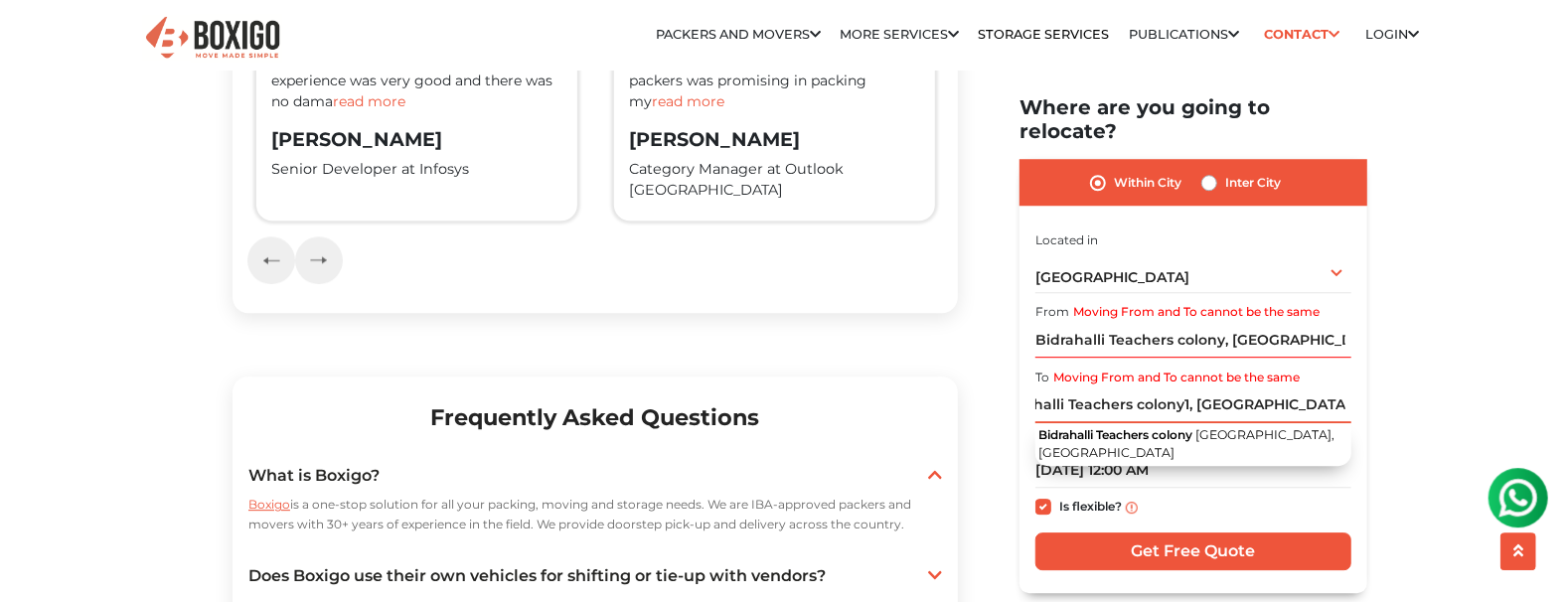 type on "Bidrahalli Teachers colony1, [GEOGRAPHIC_DATA], [GEOGRAPHIC_DATA]" 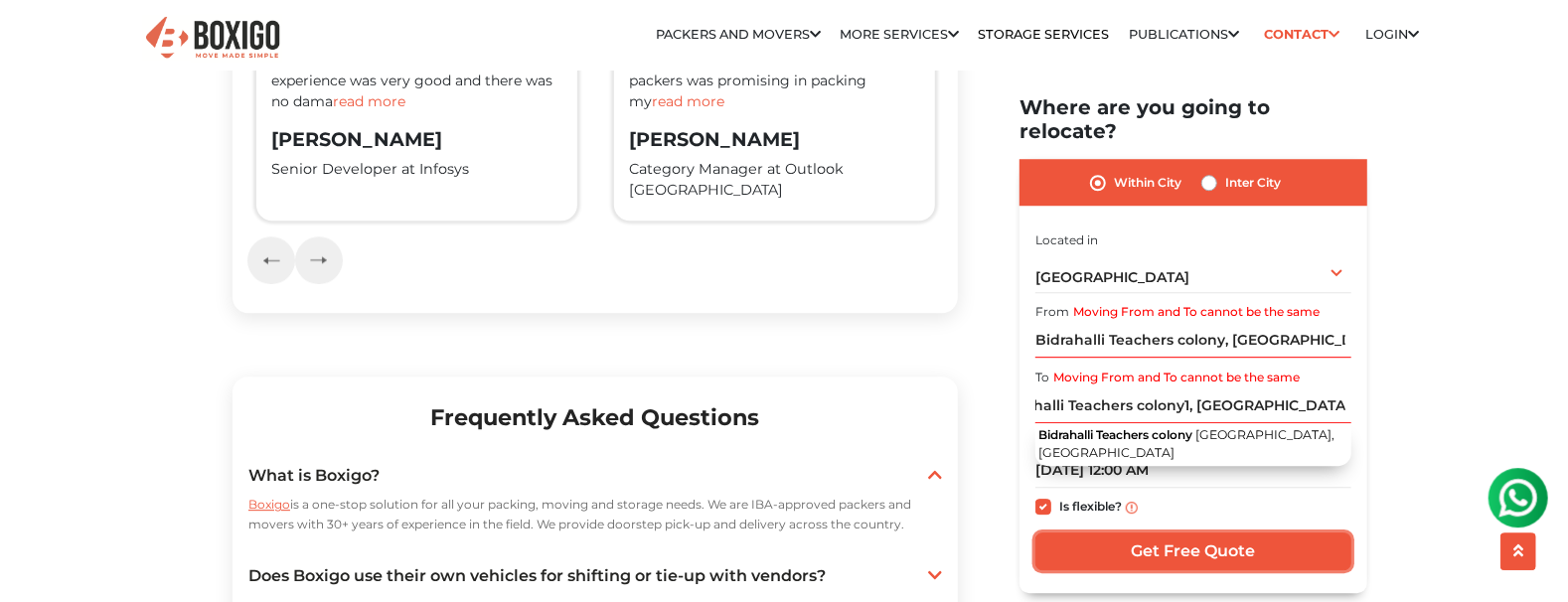 click on "Get Free Quote" at bounding box center (1193, 552) 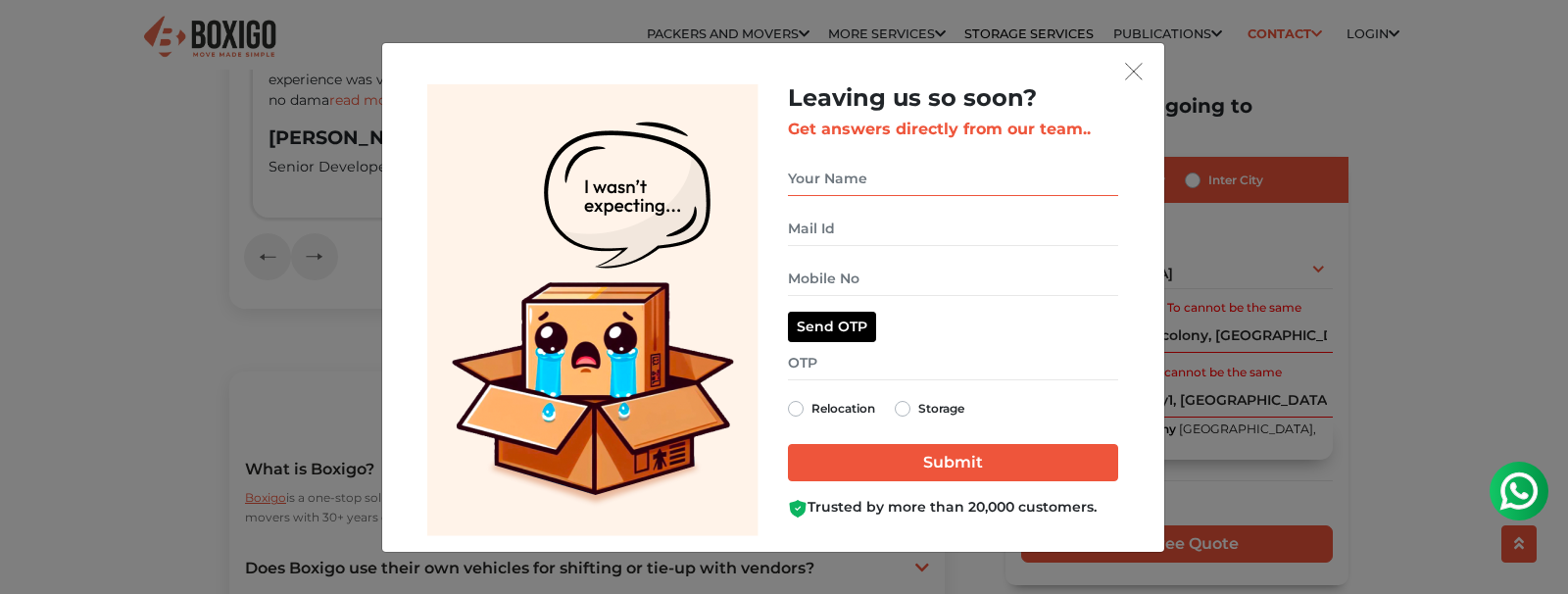 click at bounding box center (953, 178) 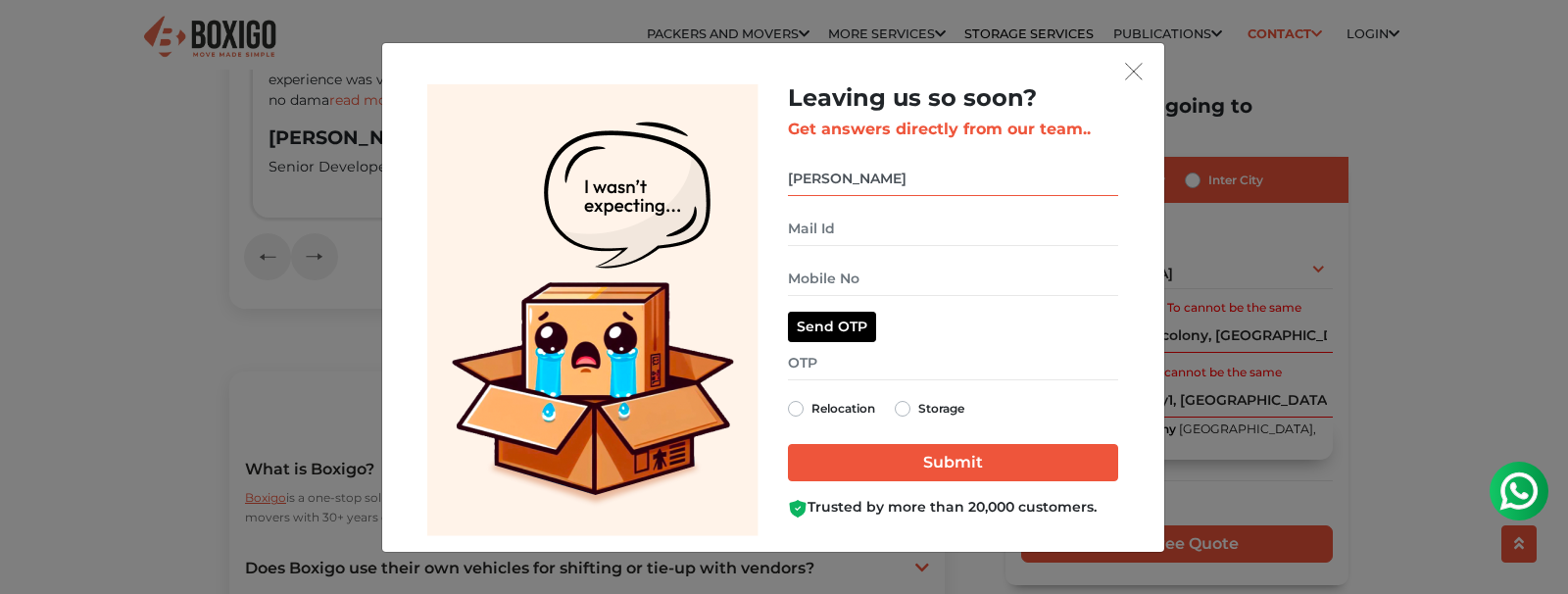 type on "[PERSON_NAME]" 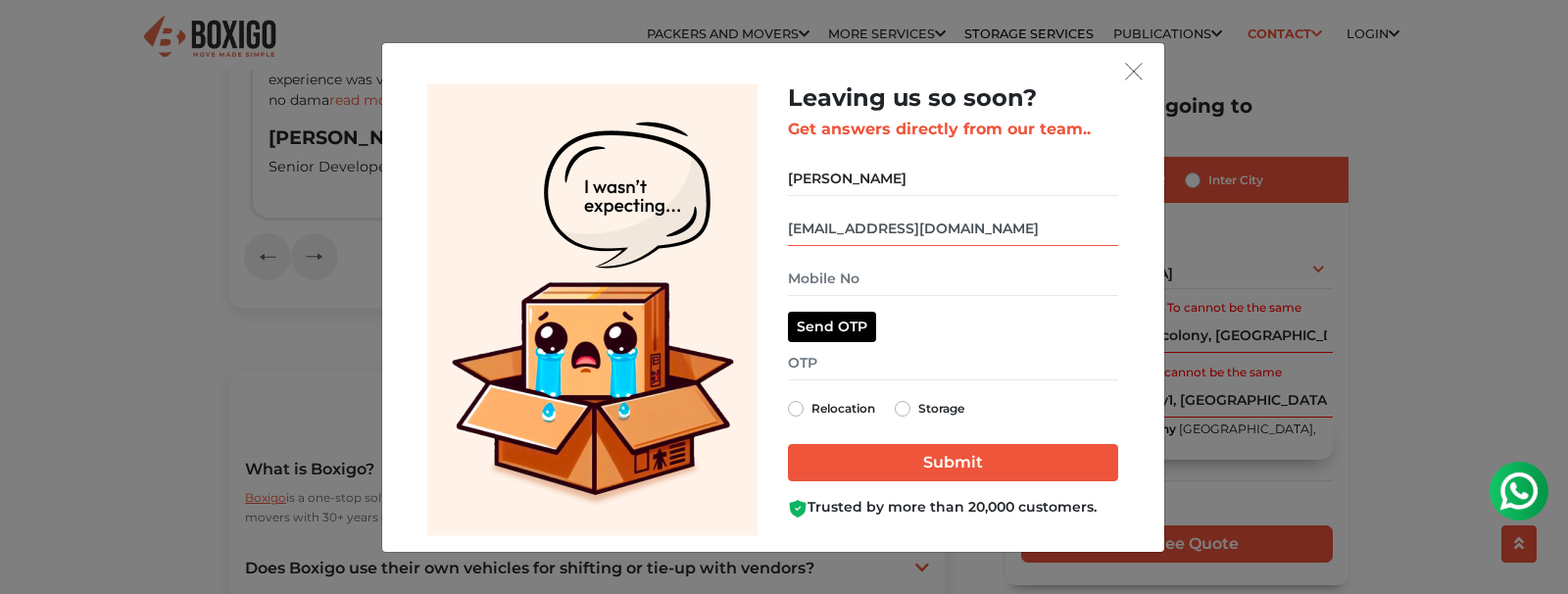 type on "[EMAIL_ADDRESS][DOMAIN_NAME]" 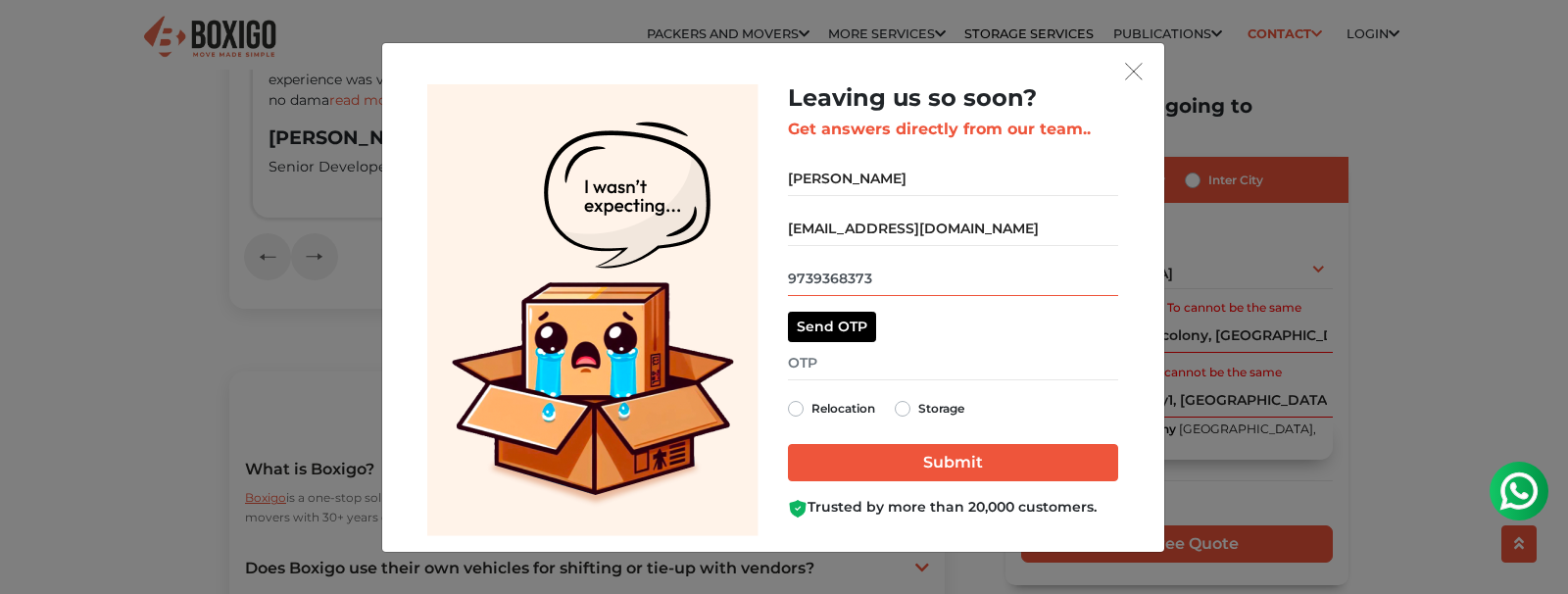 type on "9739368373" 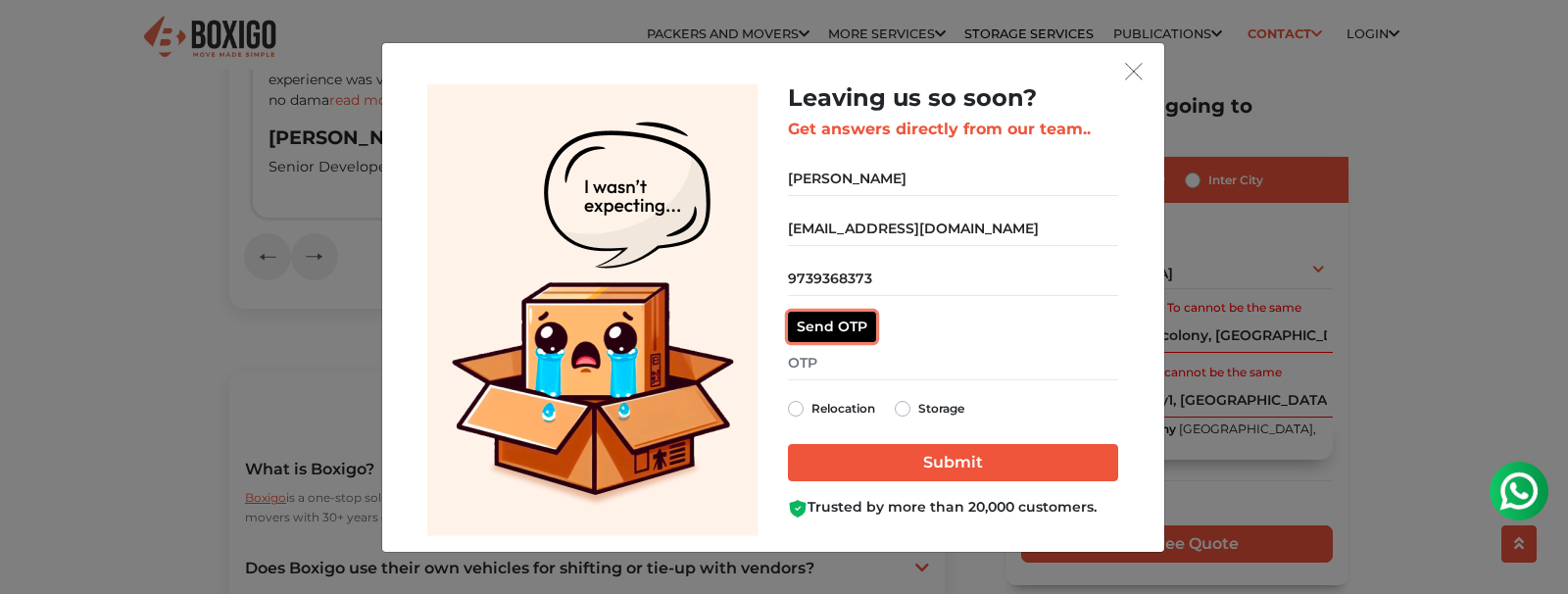 click on "Send OTP" at bounding box center [832, 326] 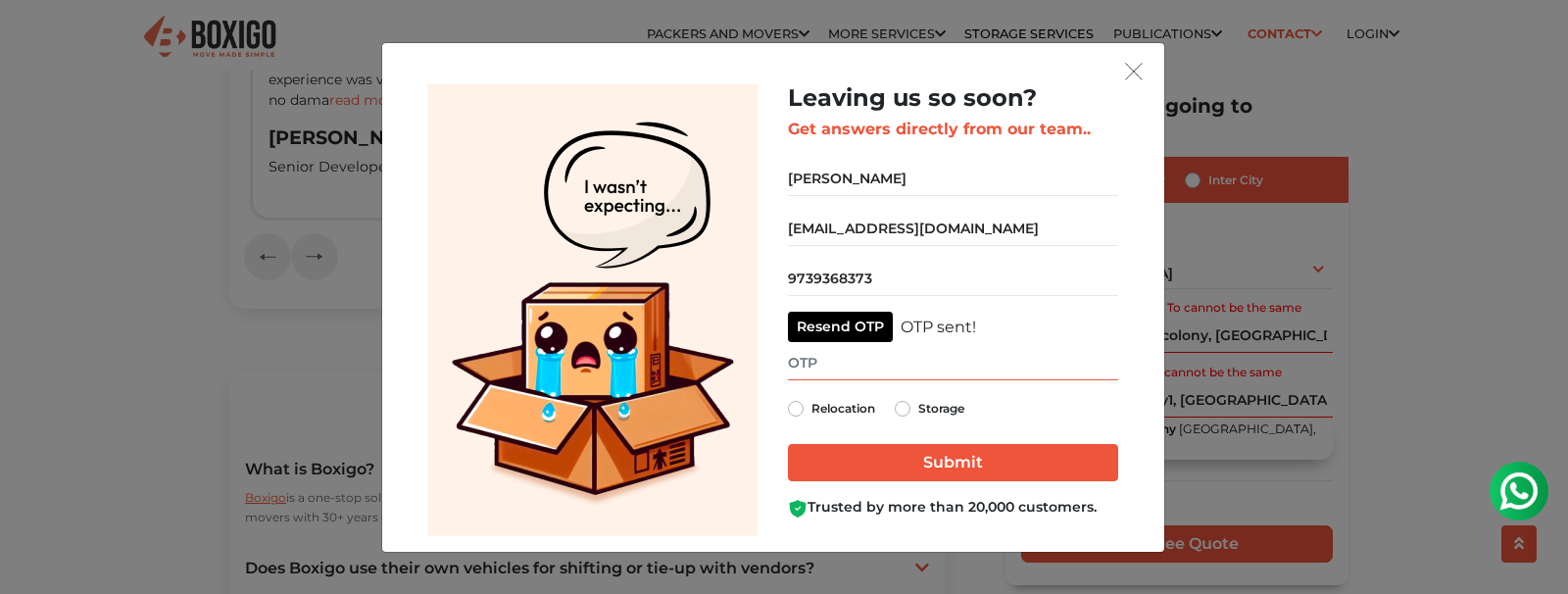 click at bounding box center (953, 363) 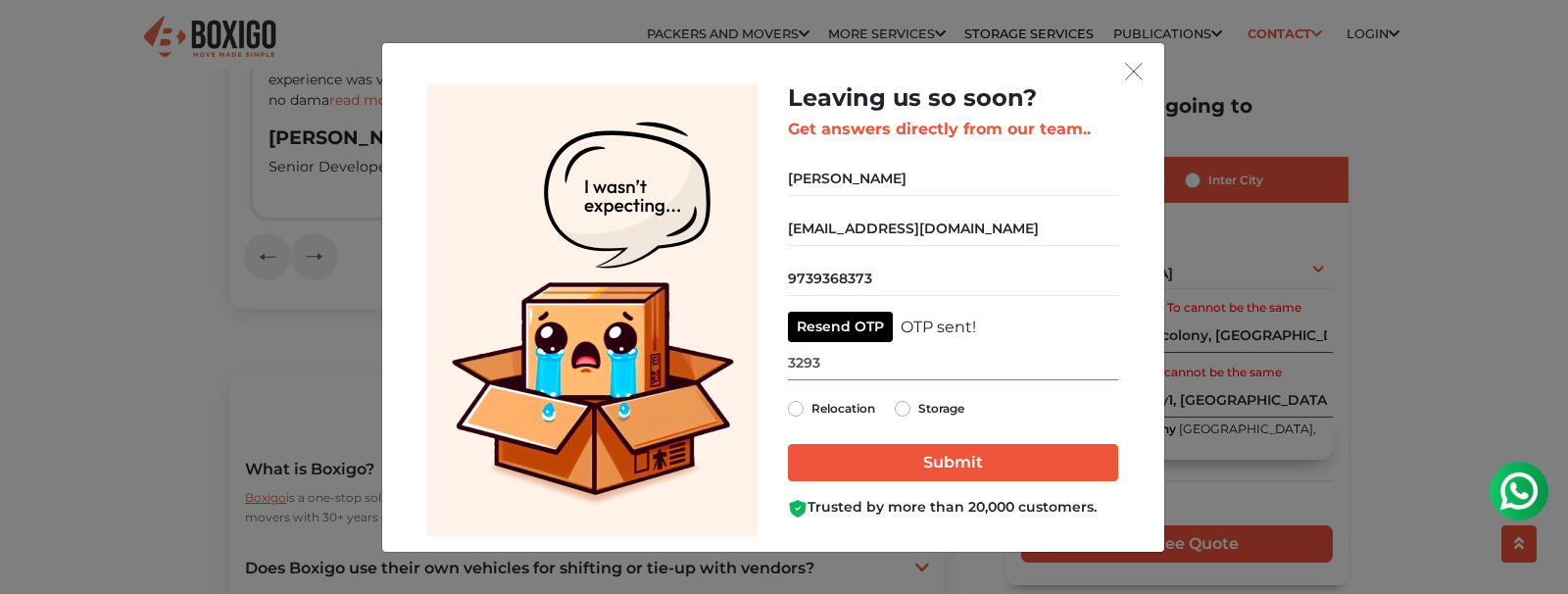 type on "3293" 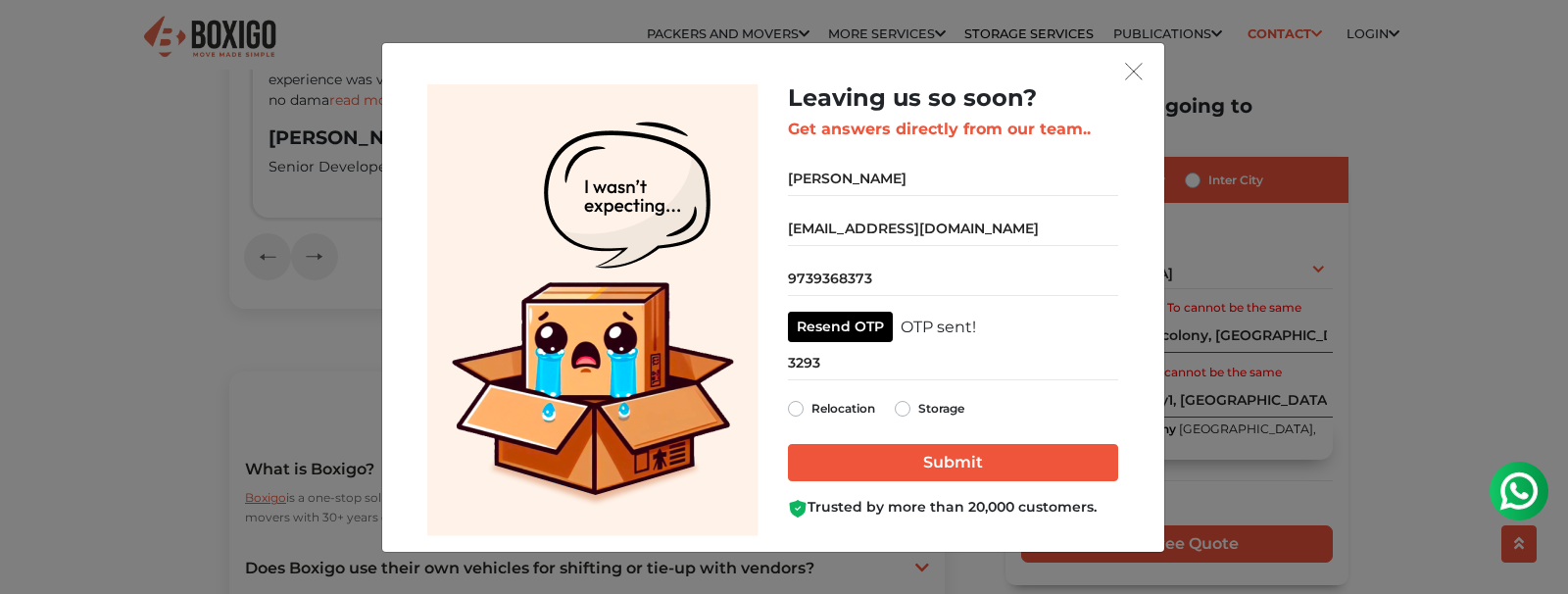 click on "Relocation" at bounding box center [843, 409] 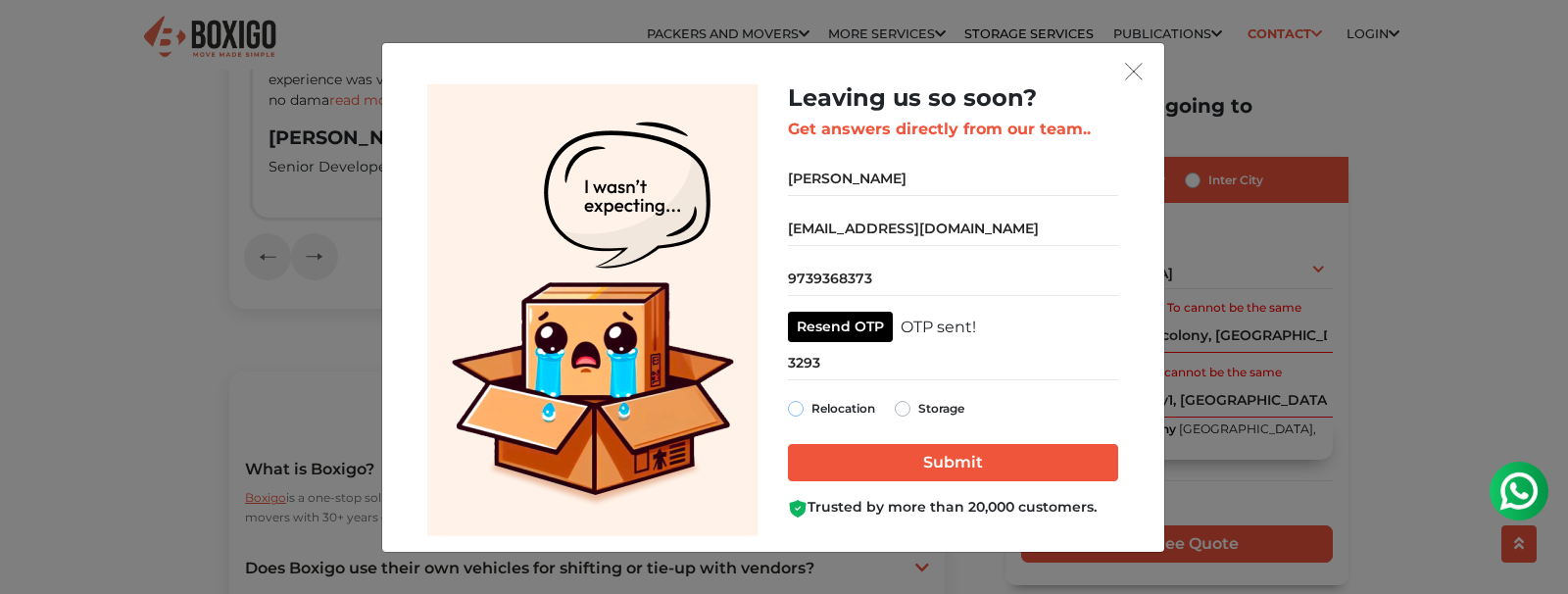 click on "Relocation" at bounding box center [796, 407] 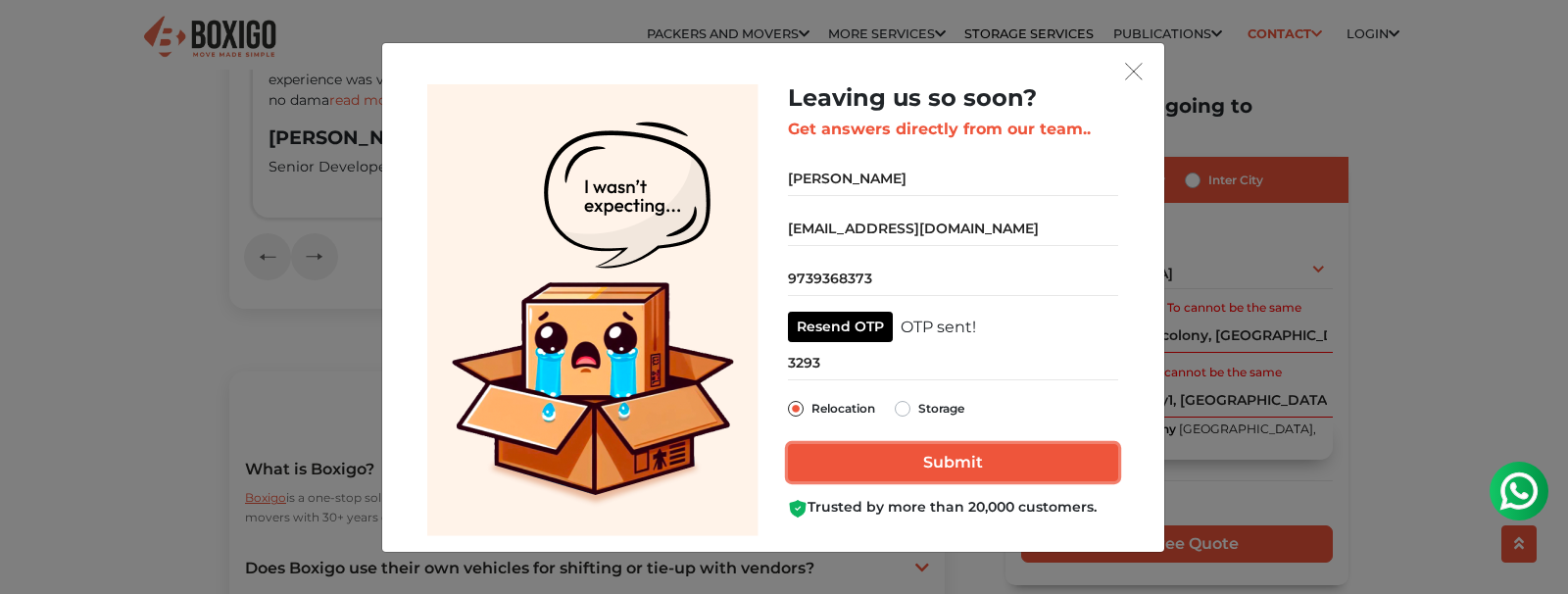 click on "Submit" at bounding box center [953, 463] 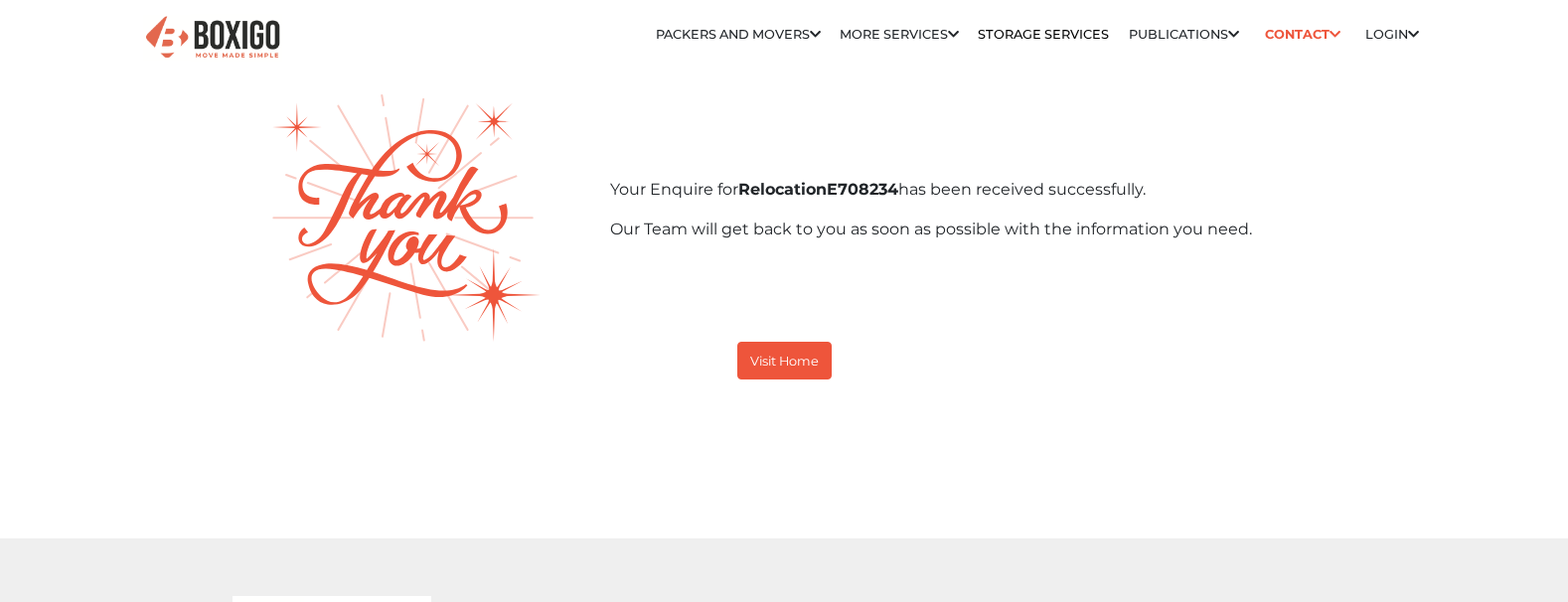 scroll, scrollTop: 0, scrollLeft: 0, axis: both 